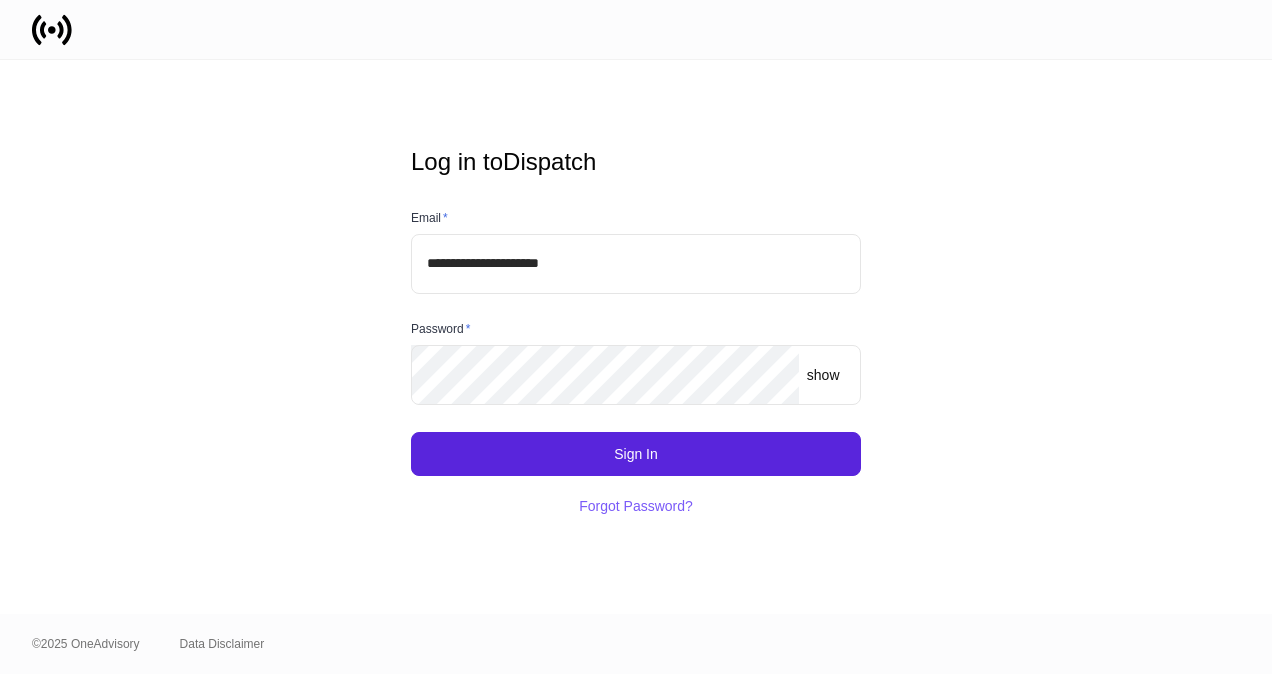 scroll, scrollTop: 0, scrollLeft: 0, axis: both 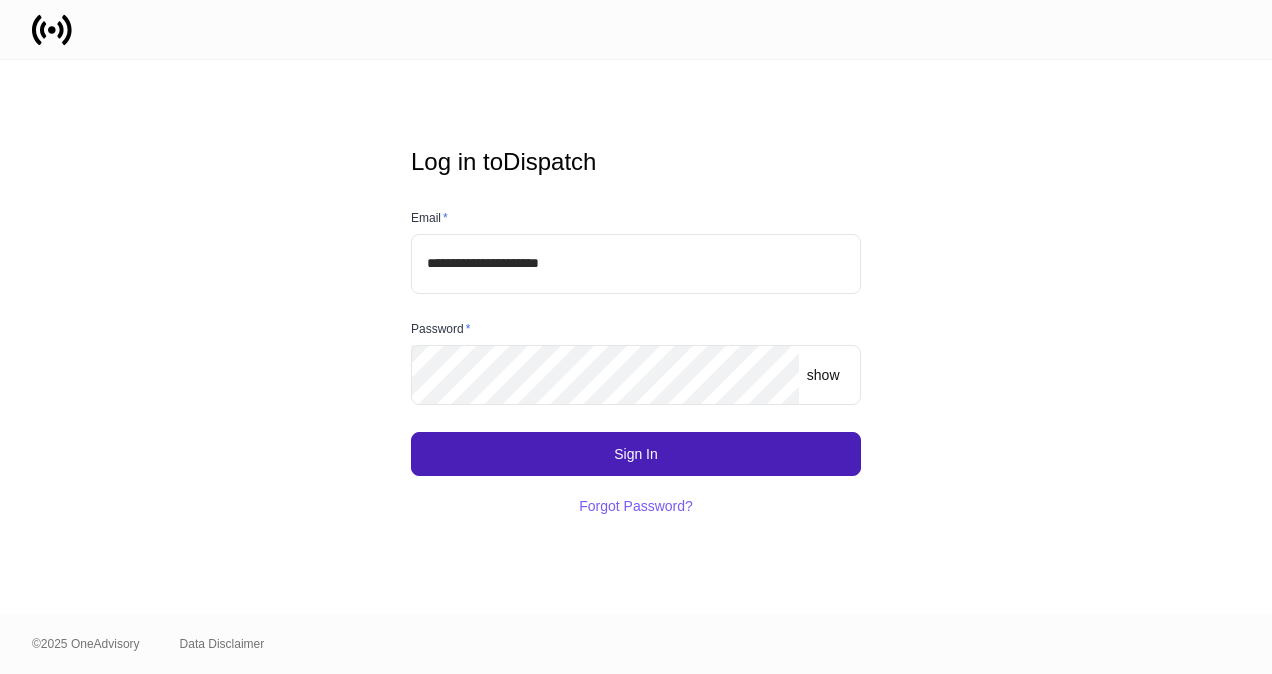 click on "Sign In" at bounding box center [636, 454] 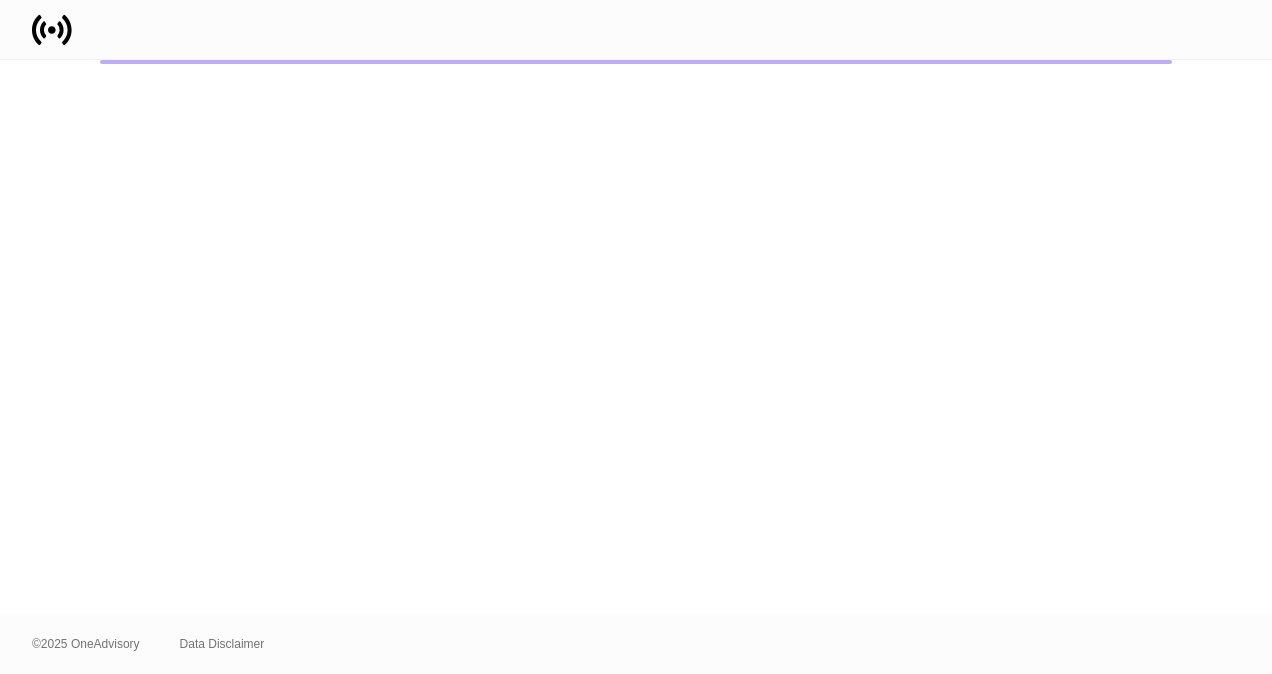 scroll, scrollTop: 0, scrollLeft: 0, axis: both 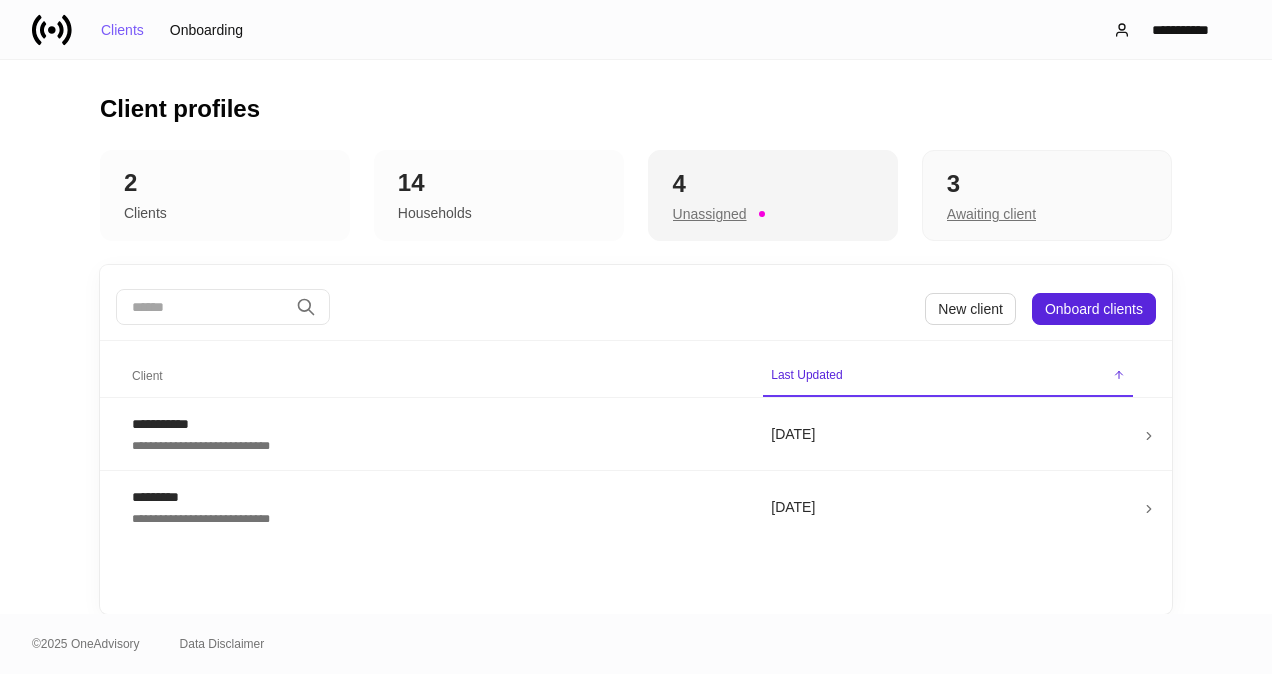 click on "4" at bounding box center [773, 184] 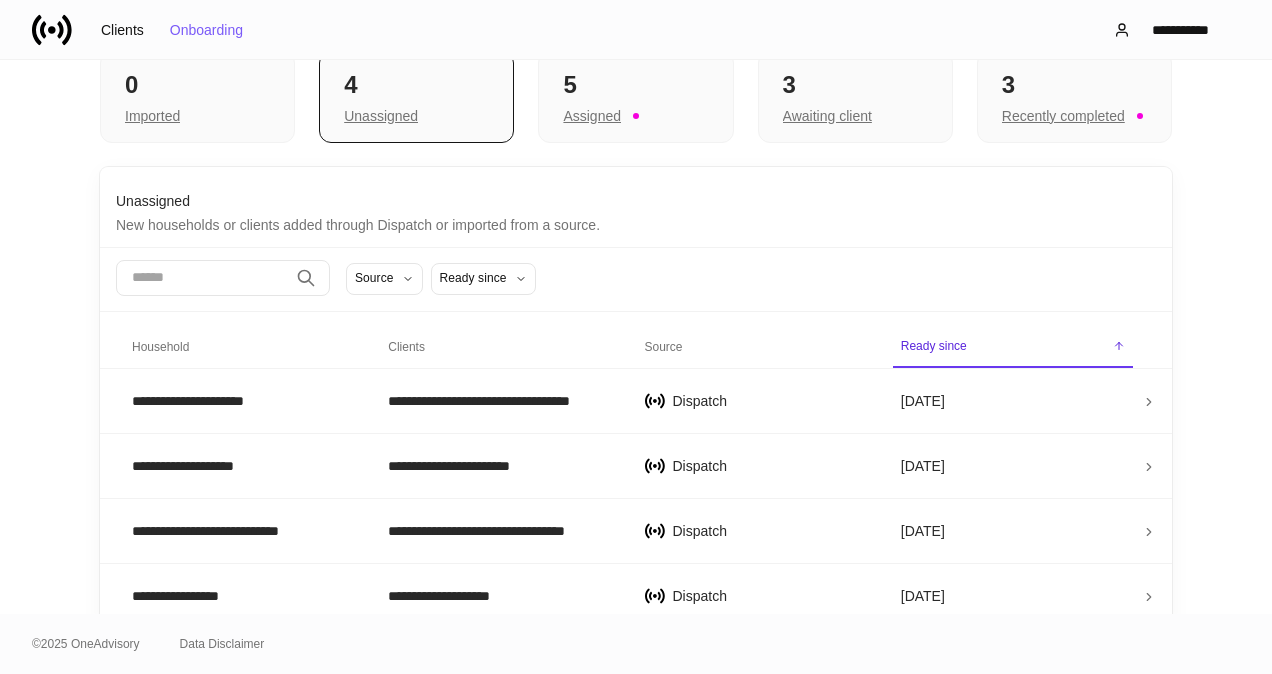scroll, scrollTop: 112, scrollLeft: 0, axis: vertical 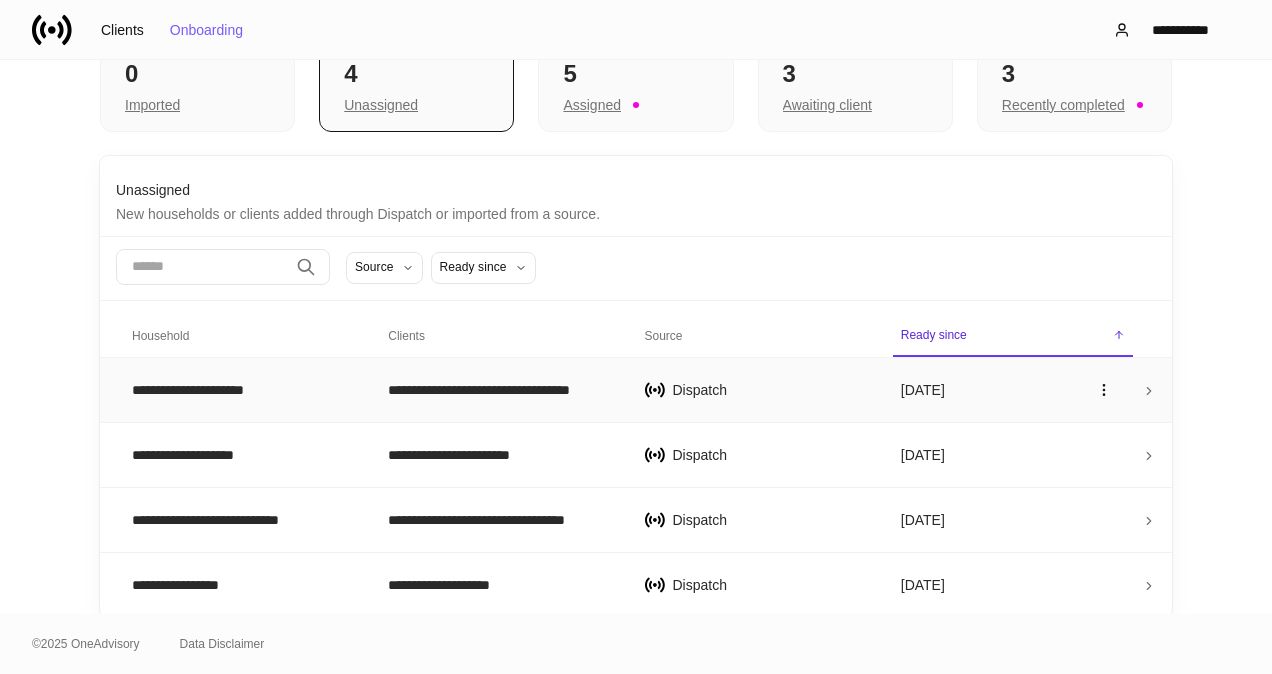 click on "**********" at bounding box center [244, 390] 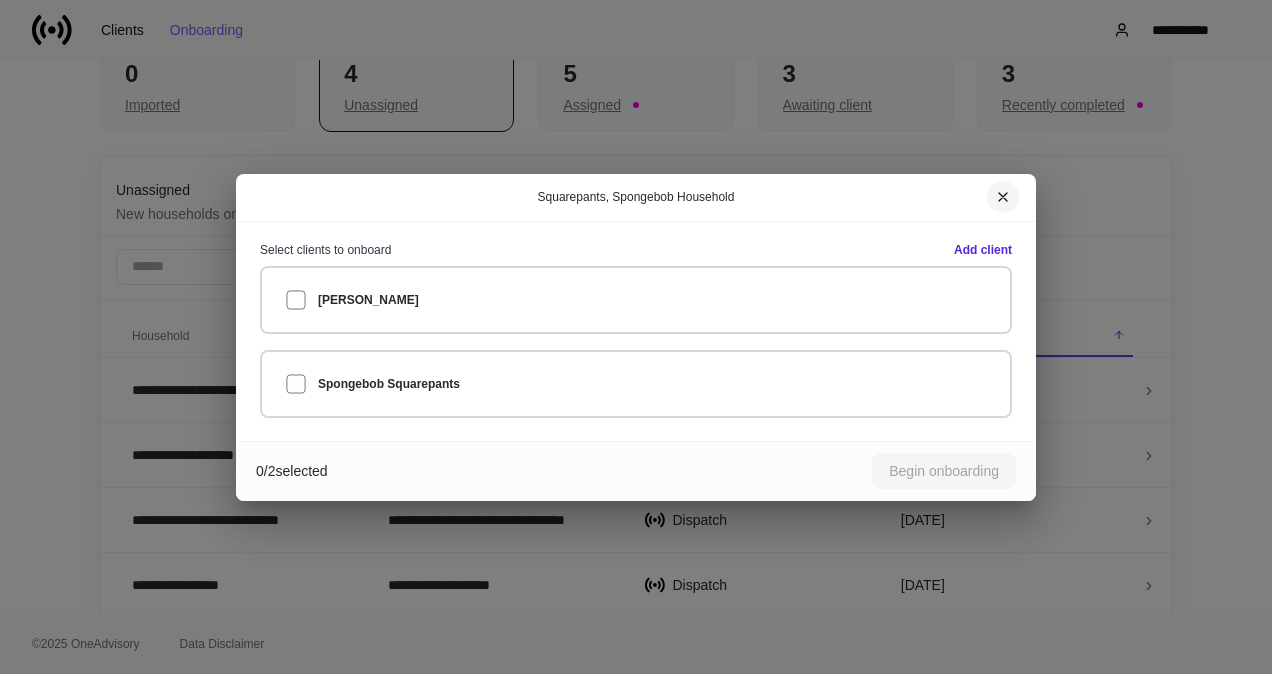 click 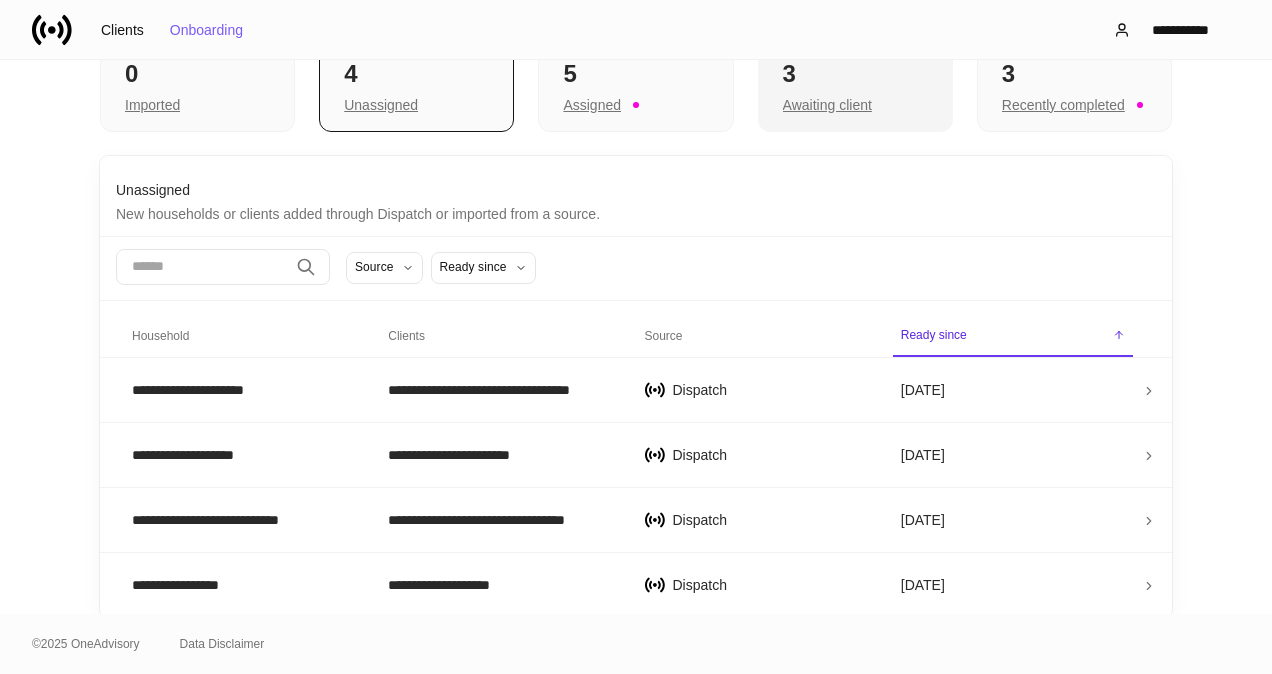 click on "Awaiting client" at bounding box center (855, 103) 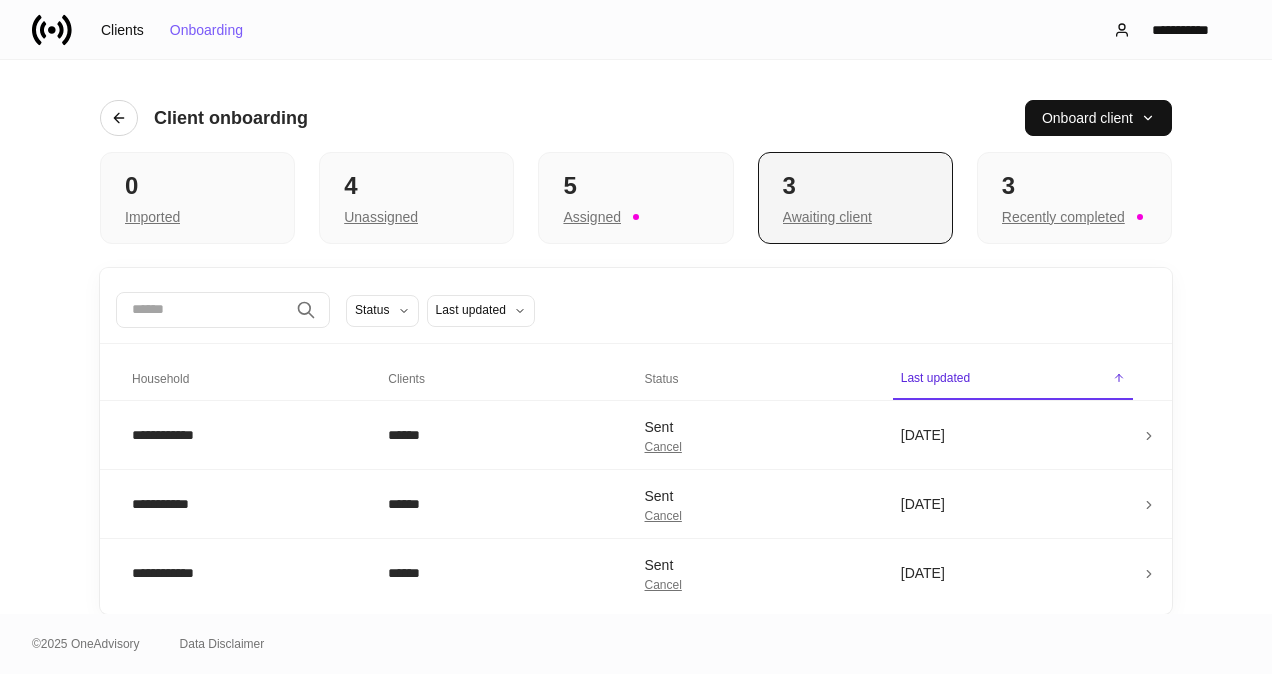 scroll, scrollTop: 0, scrollLeft: 0, axis: both 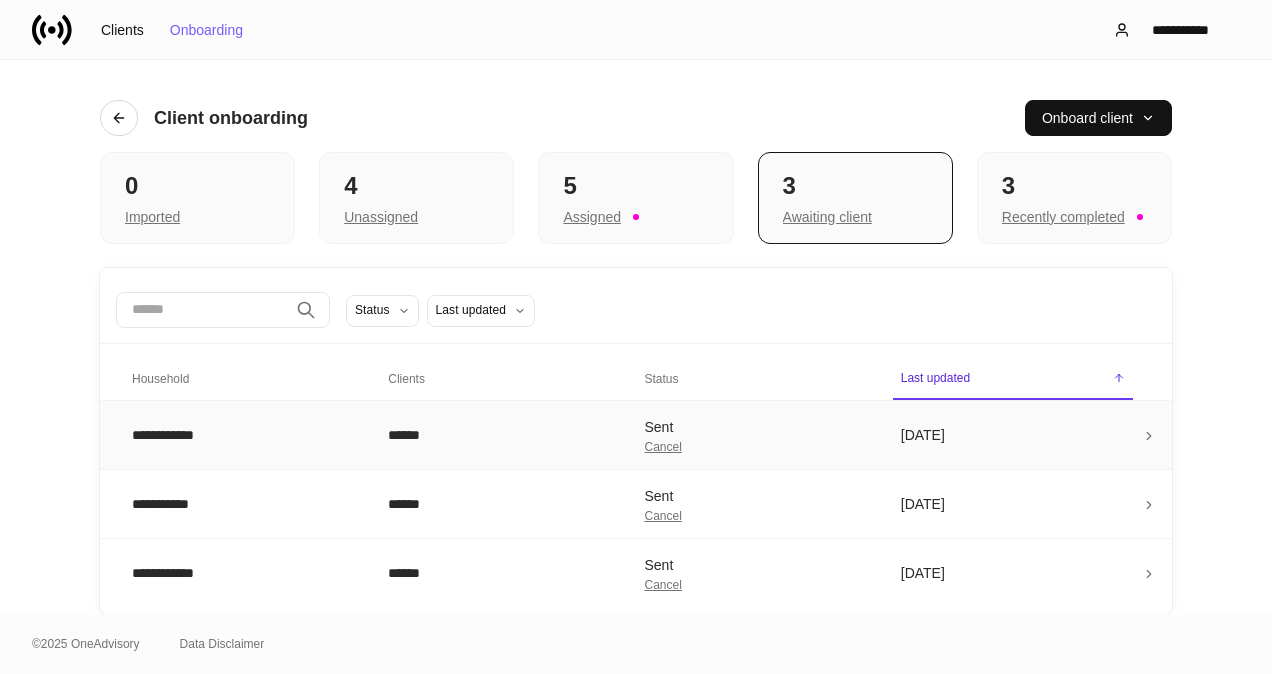 click on "**********" at bounding box center (244, 435) 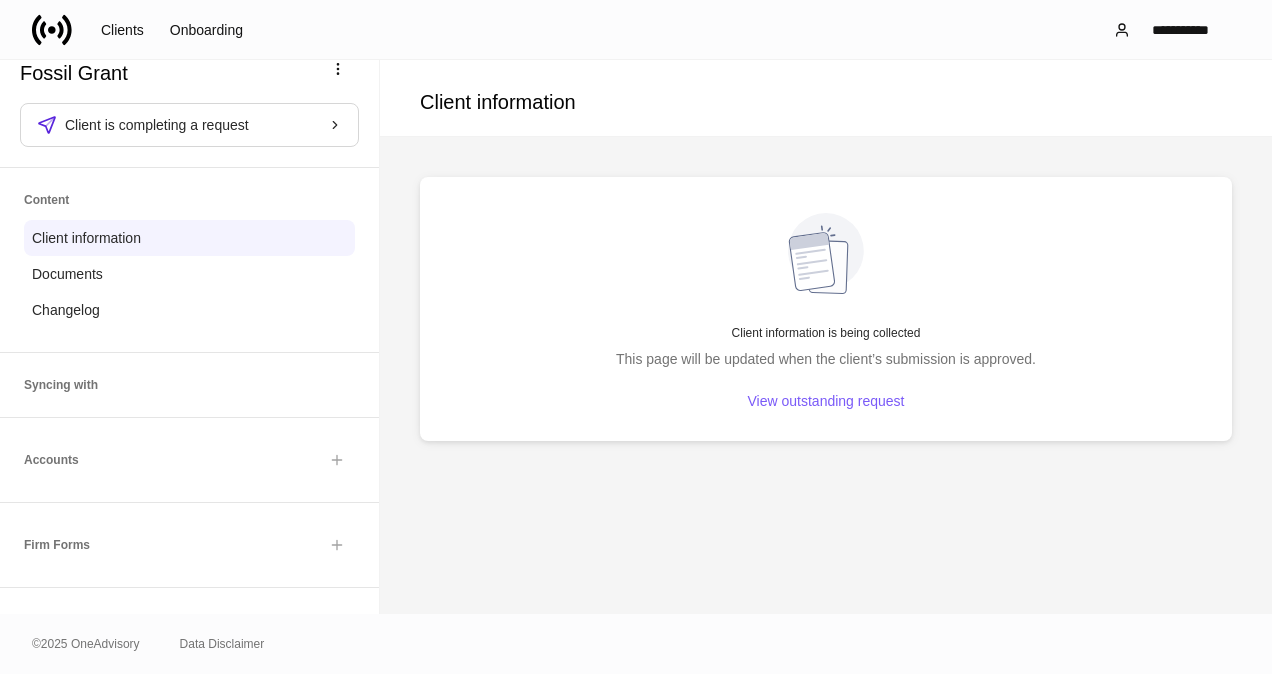 scroll, scrollTop: 0, scrollLeft: 0, axis: both 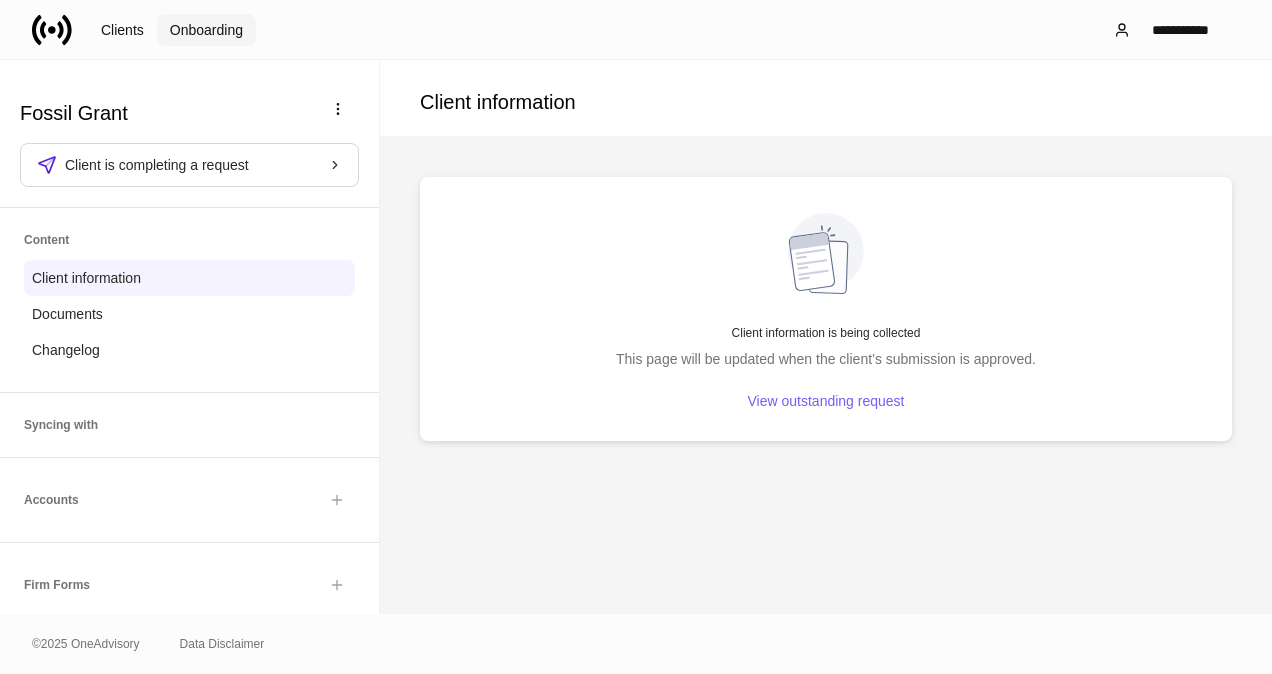 click on "Onboarding" at bounding box center [206, 30] 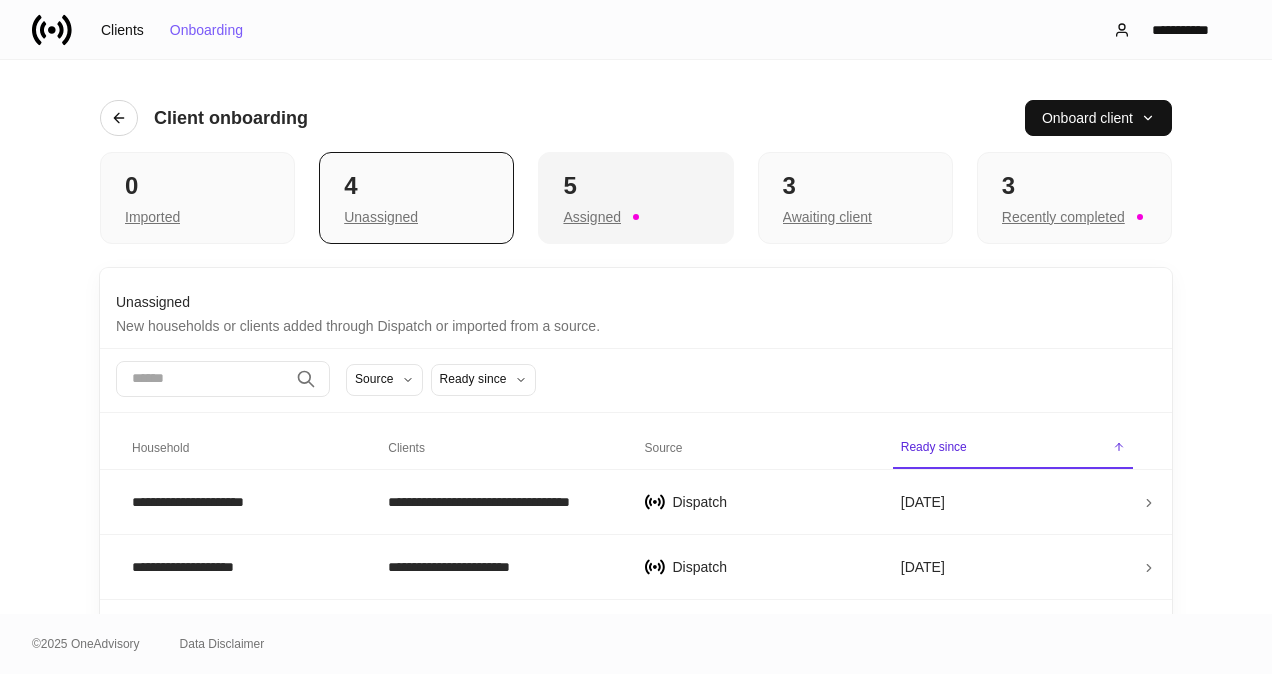 click on "Assigned" at bounding box center [635, 215] 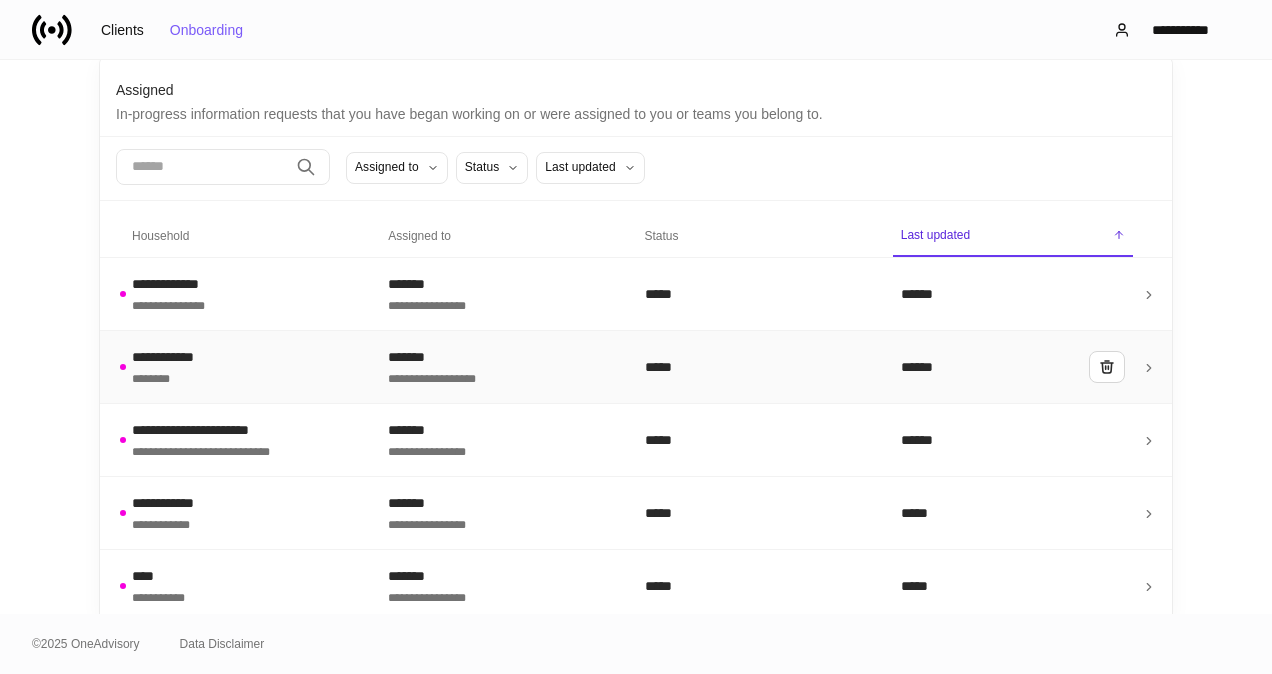scroll, scrollTop: 216, scrollLeft: 0, axis: vertical 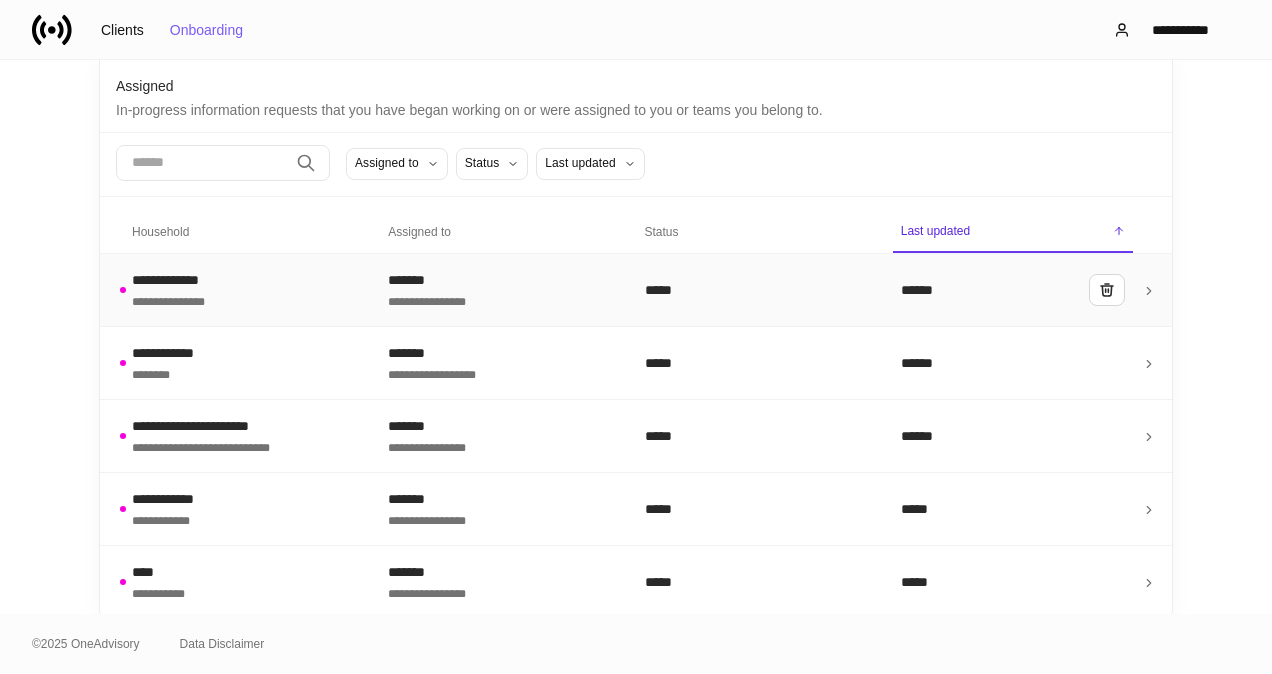 click on "**********" at bounding box center [244, 290] 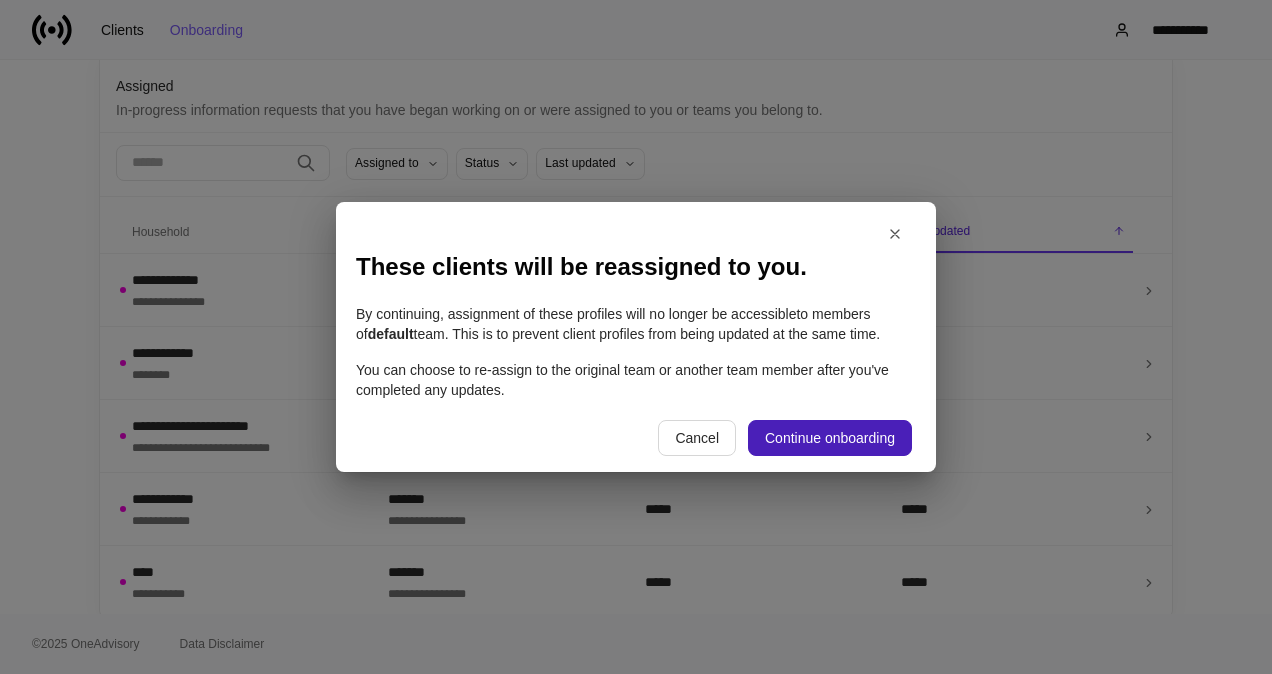 click on "Continue onboarding" at bounding box center [830, 438] 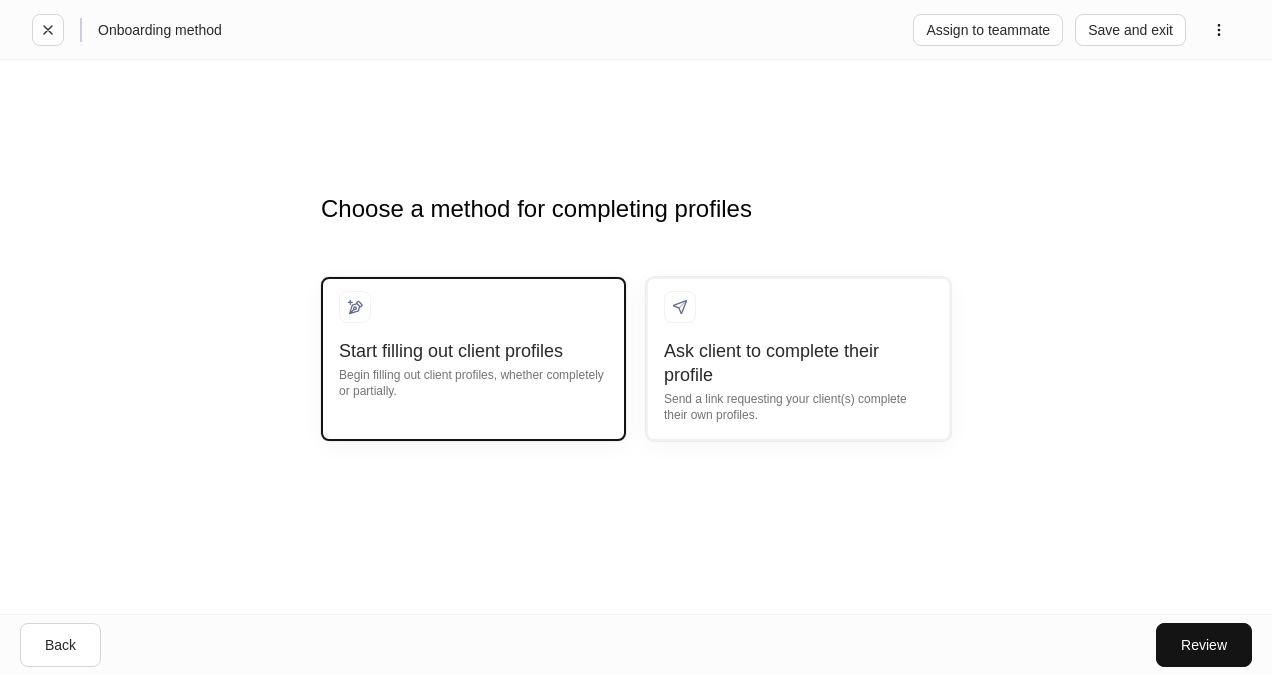 click on "Begin filling out client profiles, whether completely or partially." at bounding box center (473, 381) 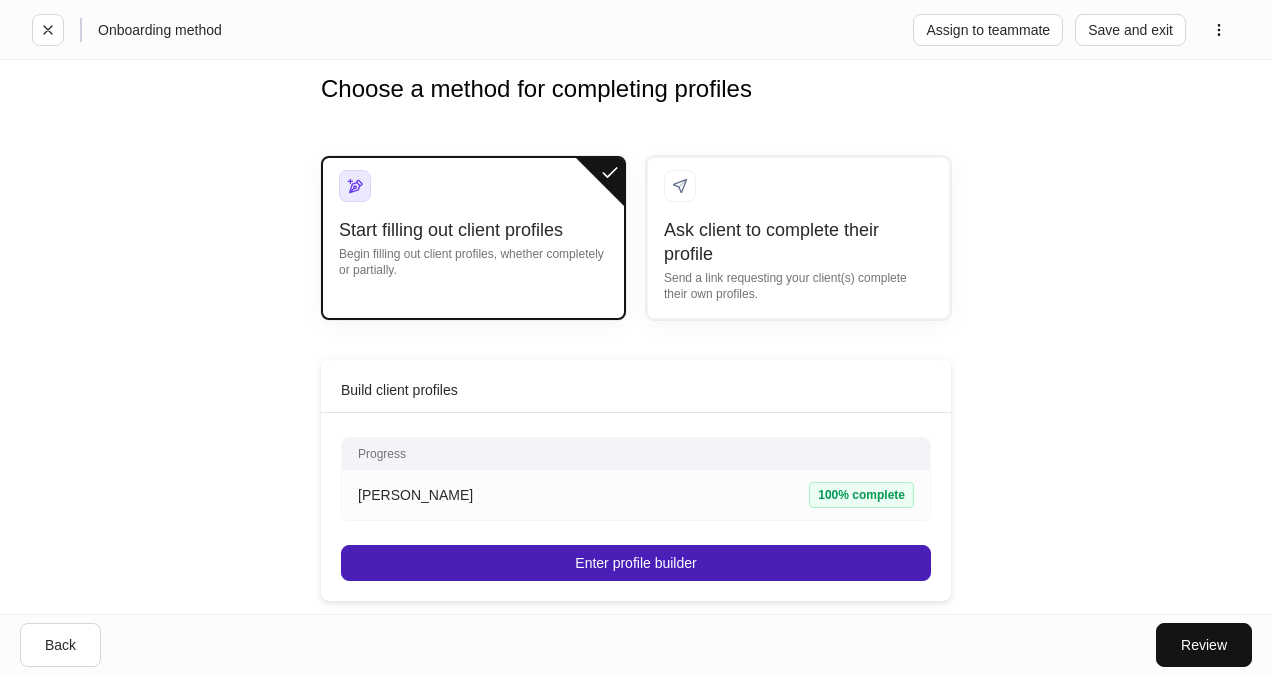 click on "Enter profile builder" at bounding box center (635, 563) 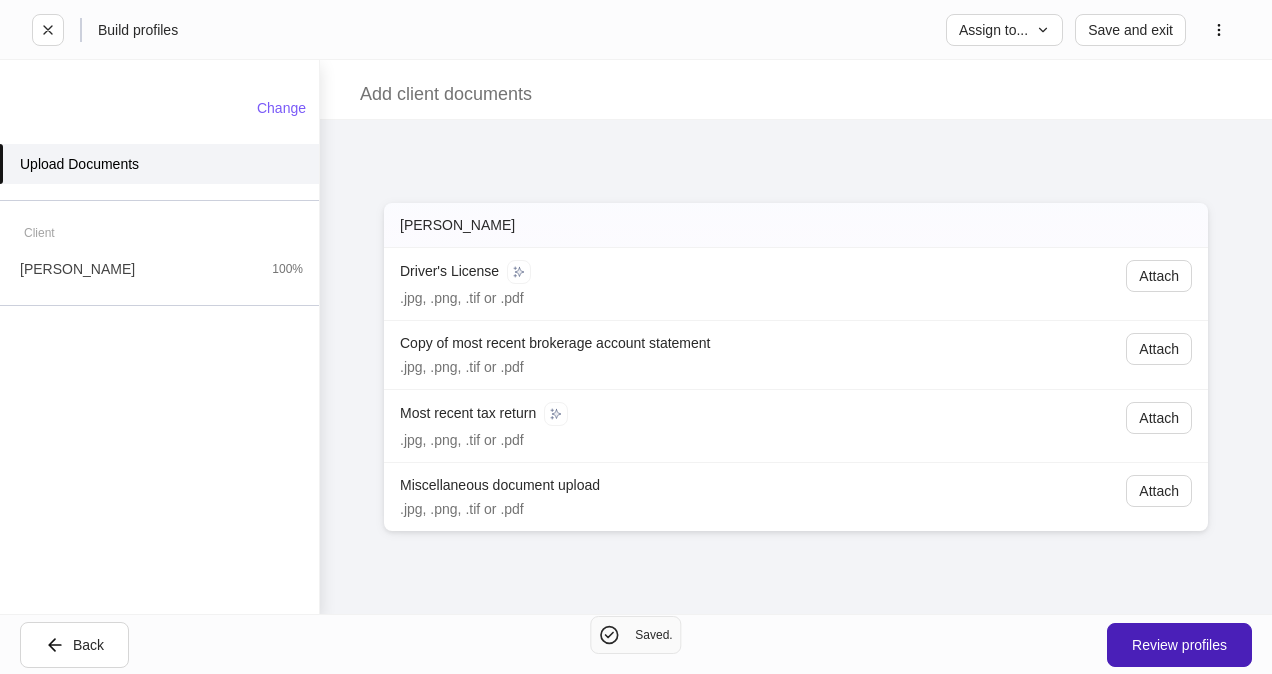 click on "Review profiles" at bounding box center [1179, 645] 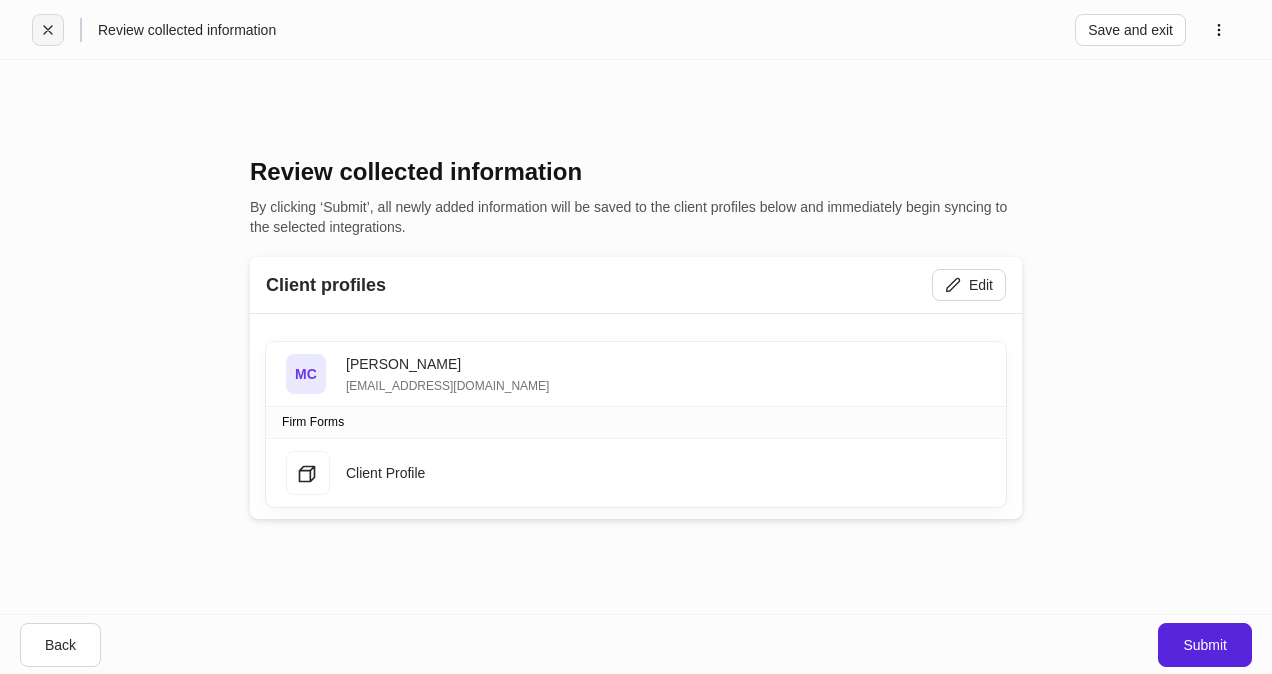click at bounding box center [48, 30] 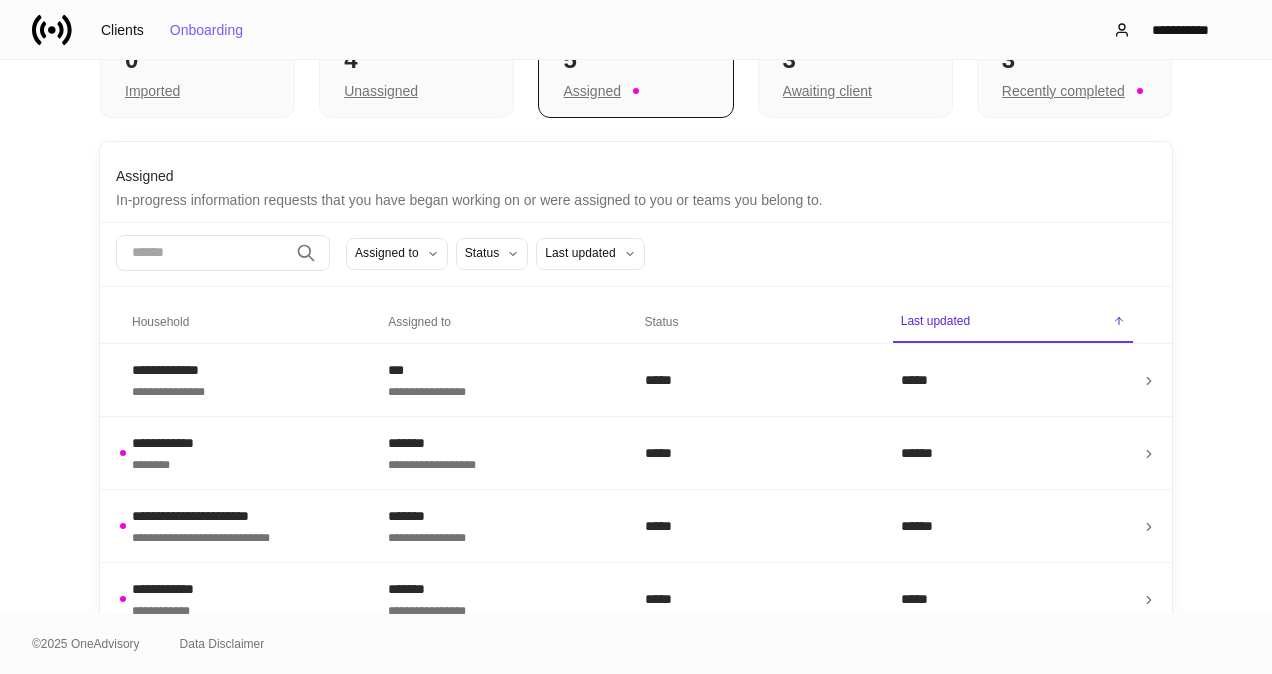 scroll, scrollTop: 134, scrollLeft: 0, axis: vertical 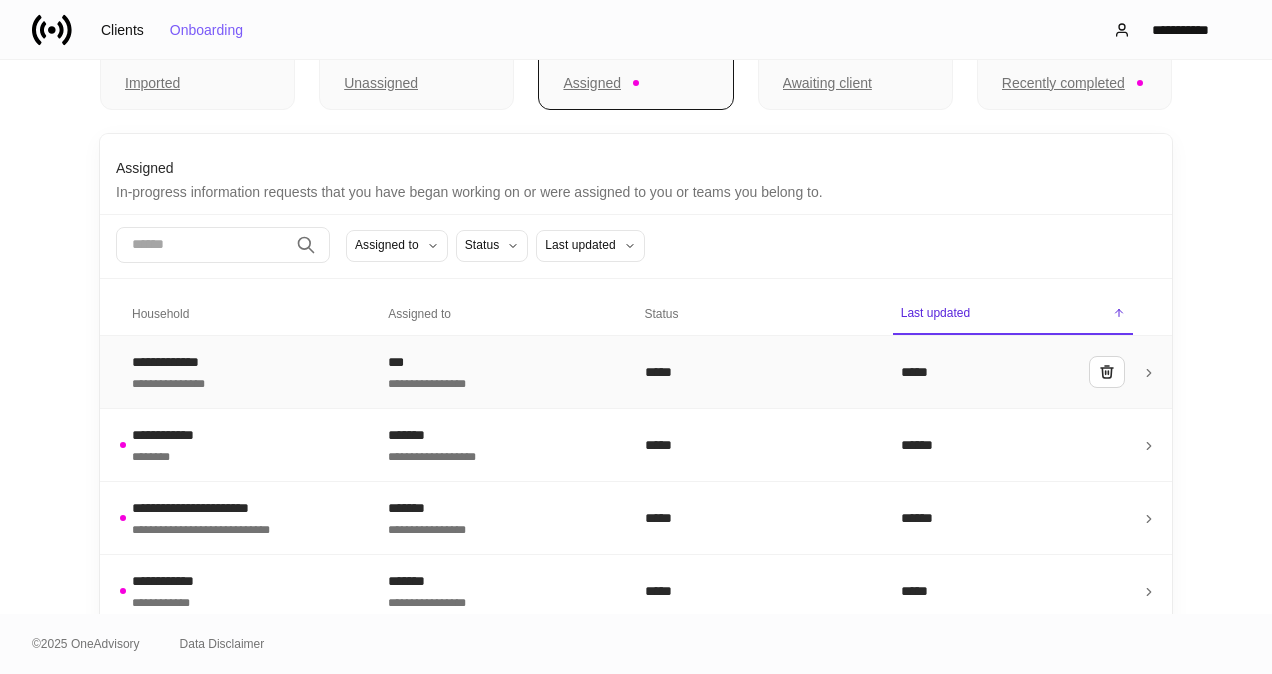 click on "**********" at bounding box center (500, 382) 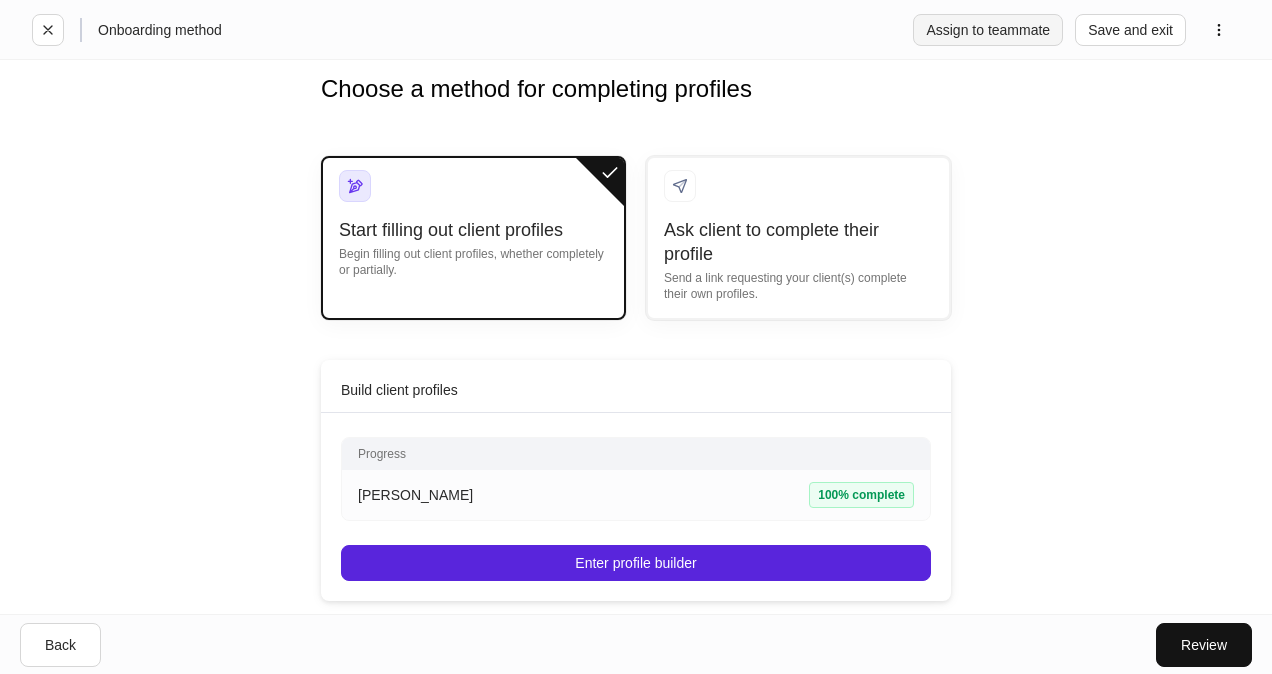 click on "Assign to teammate" at bounding box center (988, 30) 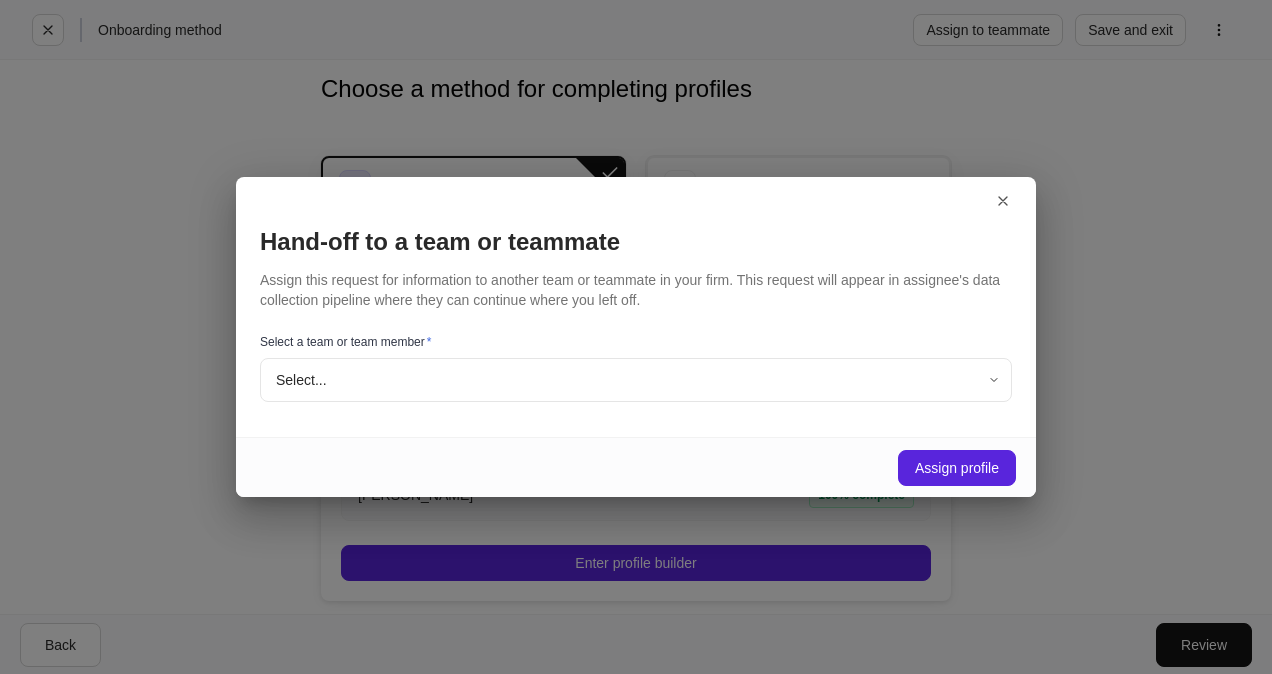 click on "Onboarding method Assign to teammate Save and exit Choose a method for completing profiles Start filling out client profiles Begin filling out client profiles, whether completely or partially. Ask client to complete their profile Send a link requesting your client(s) complete their own profiles. Build client profiles Progress [PERSON_NAME] 100% complete Enter profile builder Information request settings Send email as... Unavailable when using a custom link. Select... ​ Create a client onboarding link When selected, custom URL(s) will be generated to copy and paste    into your own email. Dispatch will not send an email. Back Review
Hand-off to a team or teammate Assign this request for information to another team or teammate in your firm. This request will appear in assignee's data collection pipeline where they can continue where you left off. Select a team or team member * Select... ​ Assign profile" at bounding box center (636, 337) 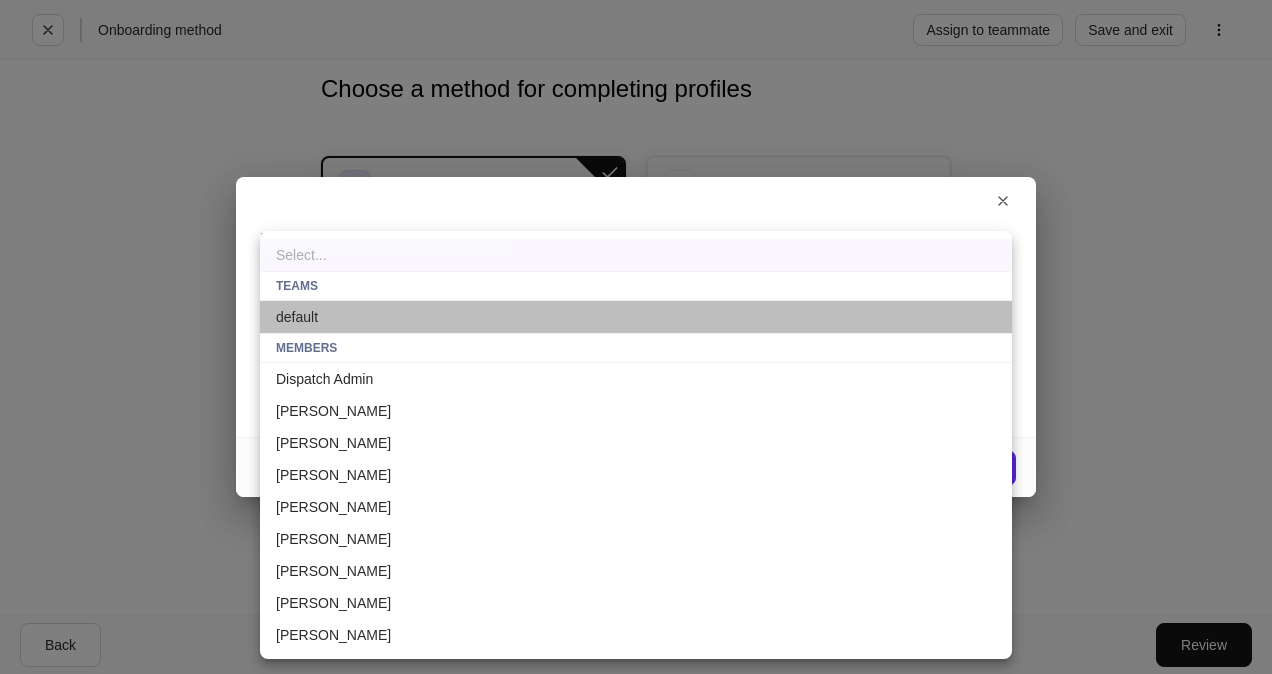 click on "default" at bounding box center [636, 317] 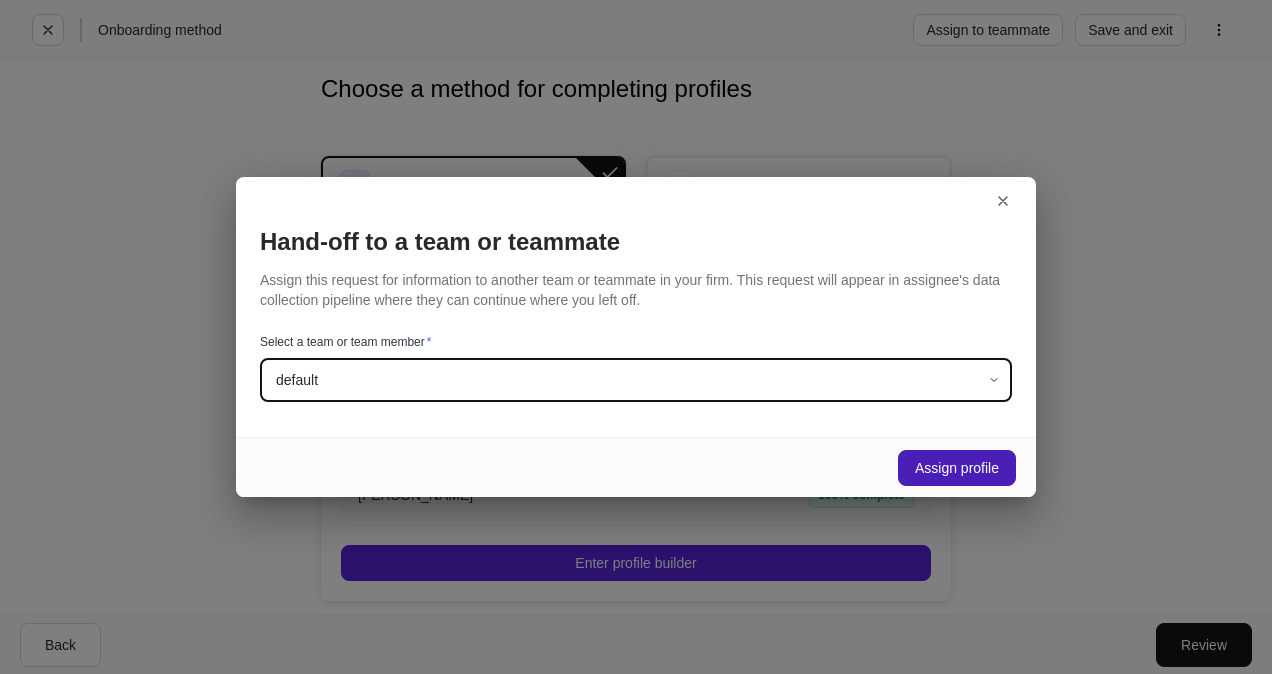 click on "Assign profile" at bounding box center [957, 468] 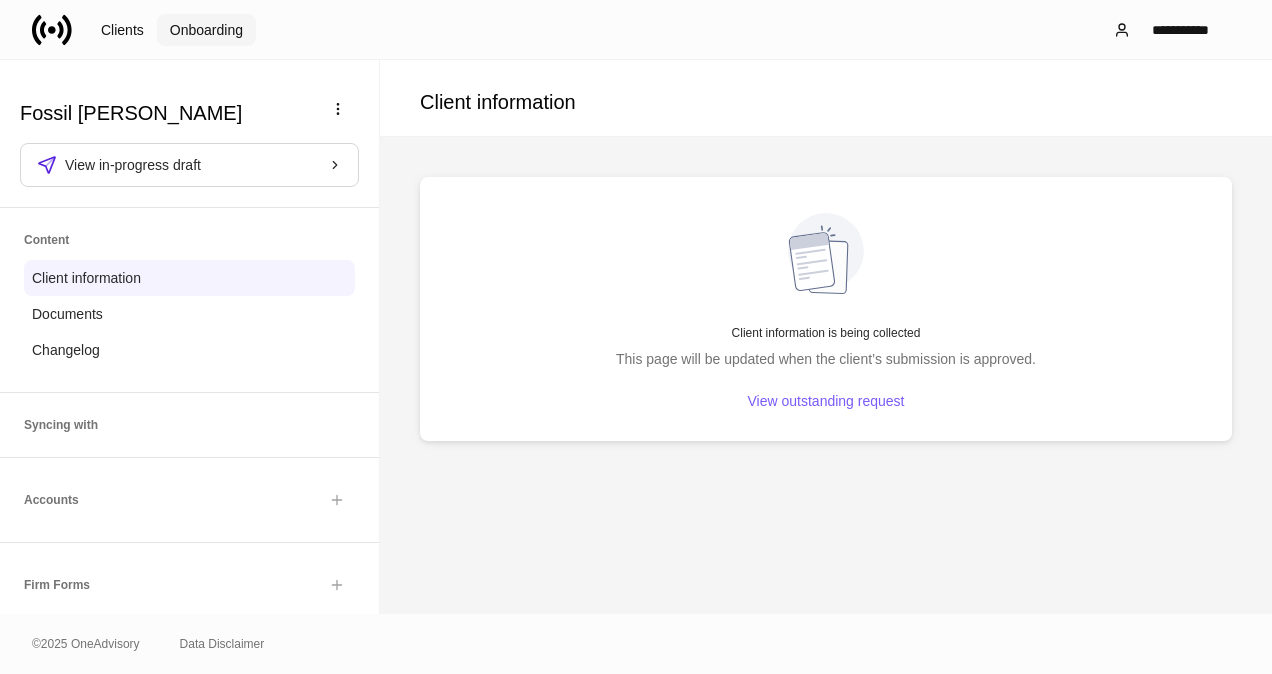 click on "Onboarding" at bounding box center [206, 30] 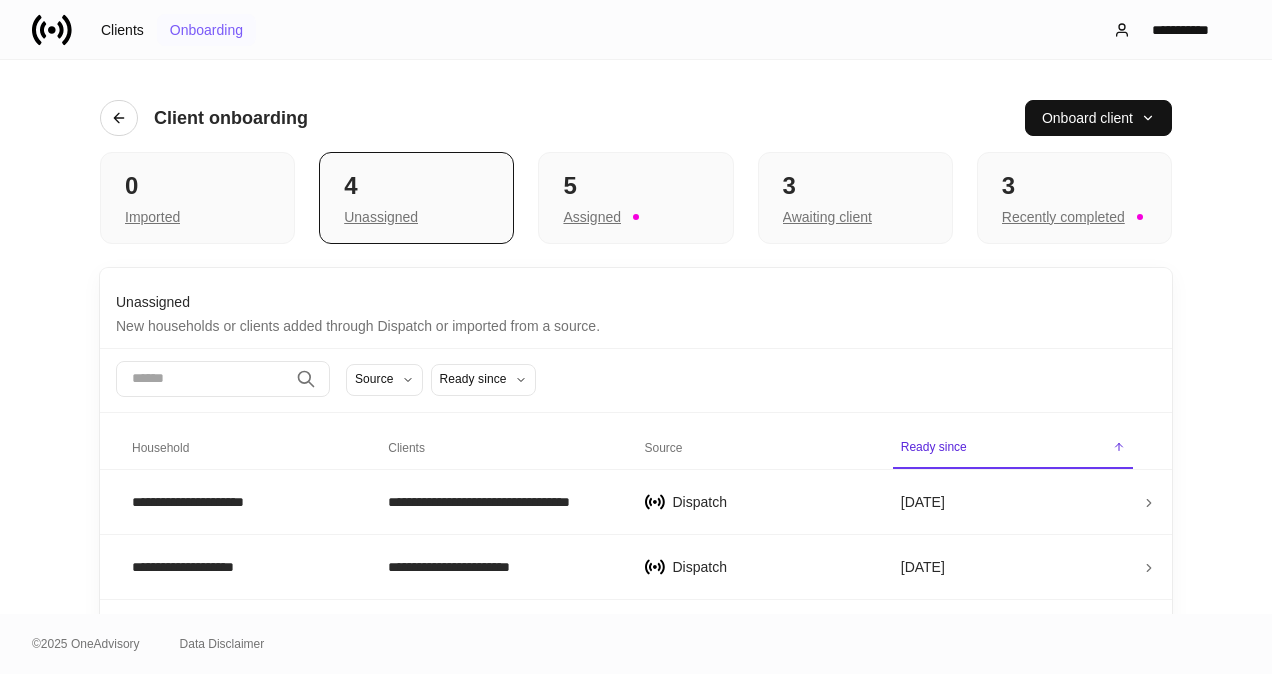 scroll, scrollTop: 112, scrollLeft: 0, axis: vertical 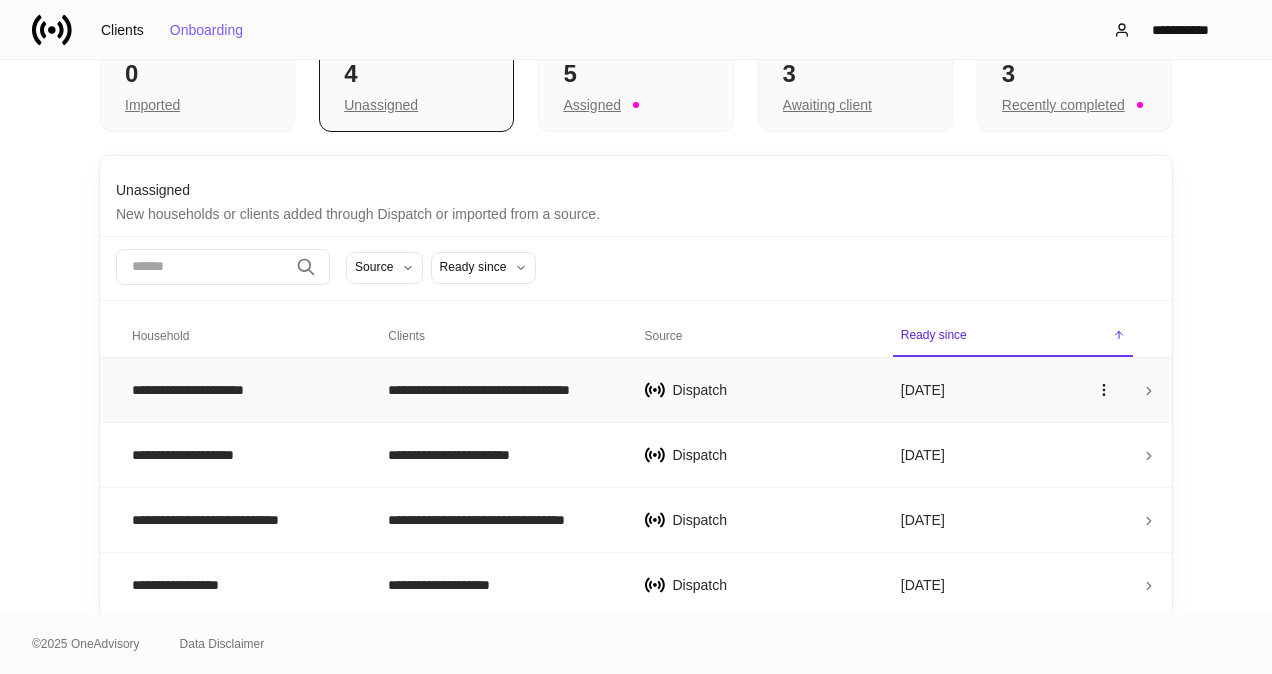 click on "**********" at bounding box center (244, 390) 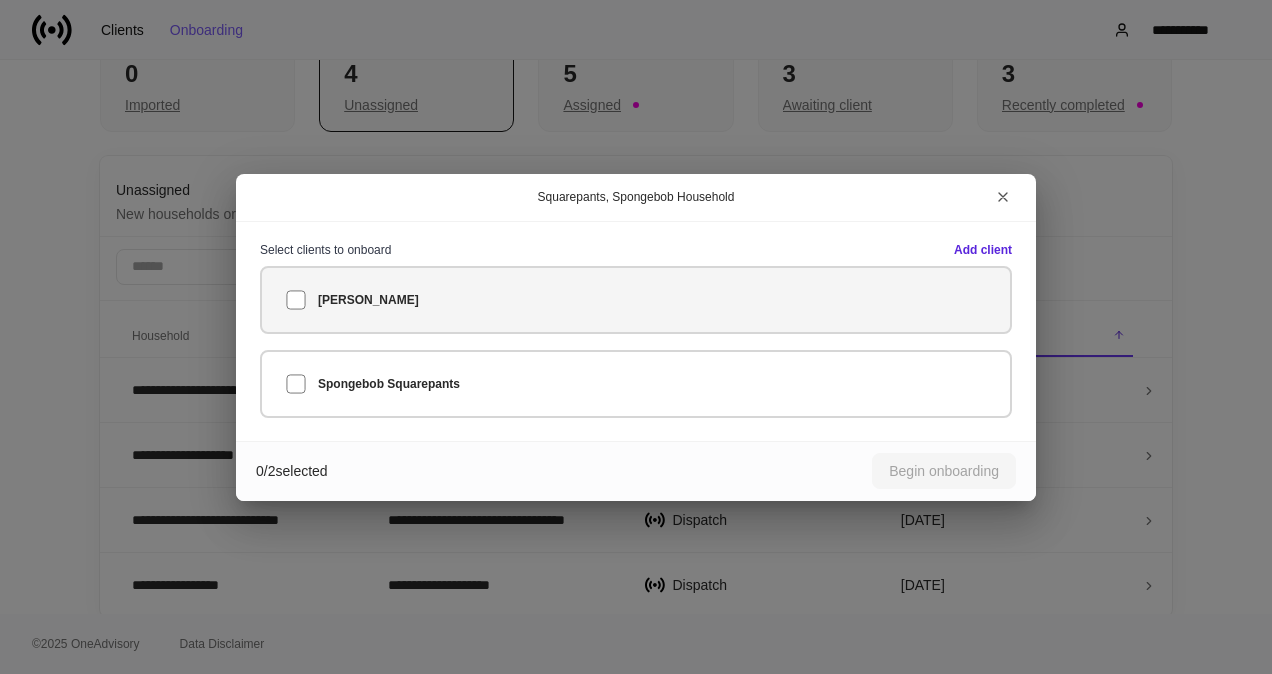 click on "[PERSON_NAME]" at bounding box center (368, 300) 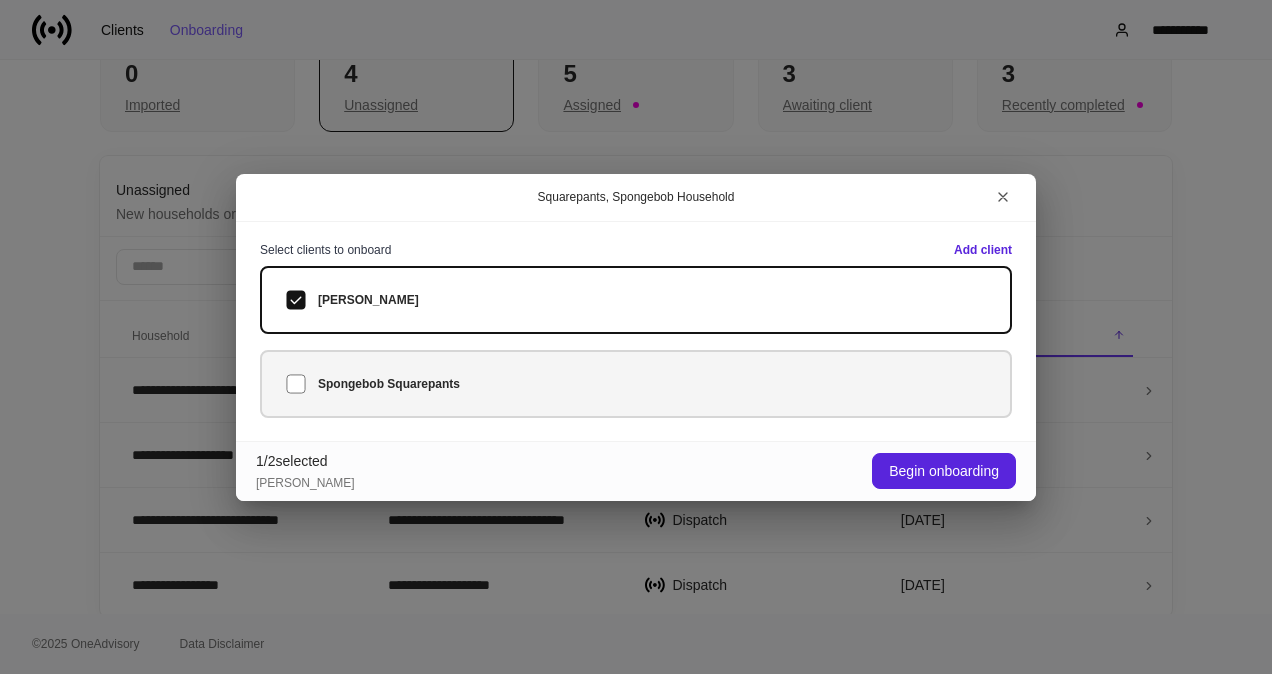 click on "Spongebob Squarepants" at bounding box center (636, 384) 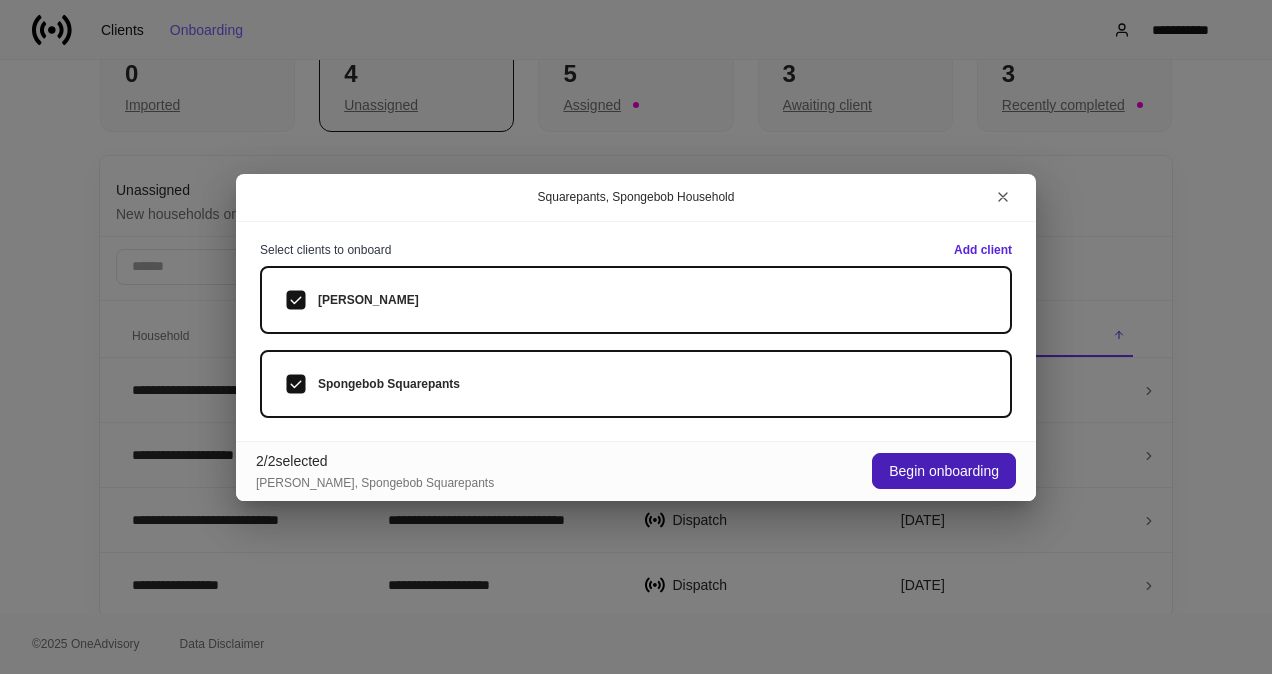 click on "Begin onboarding" at bounding box center (944, 471) 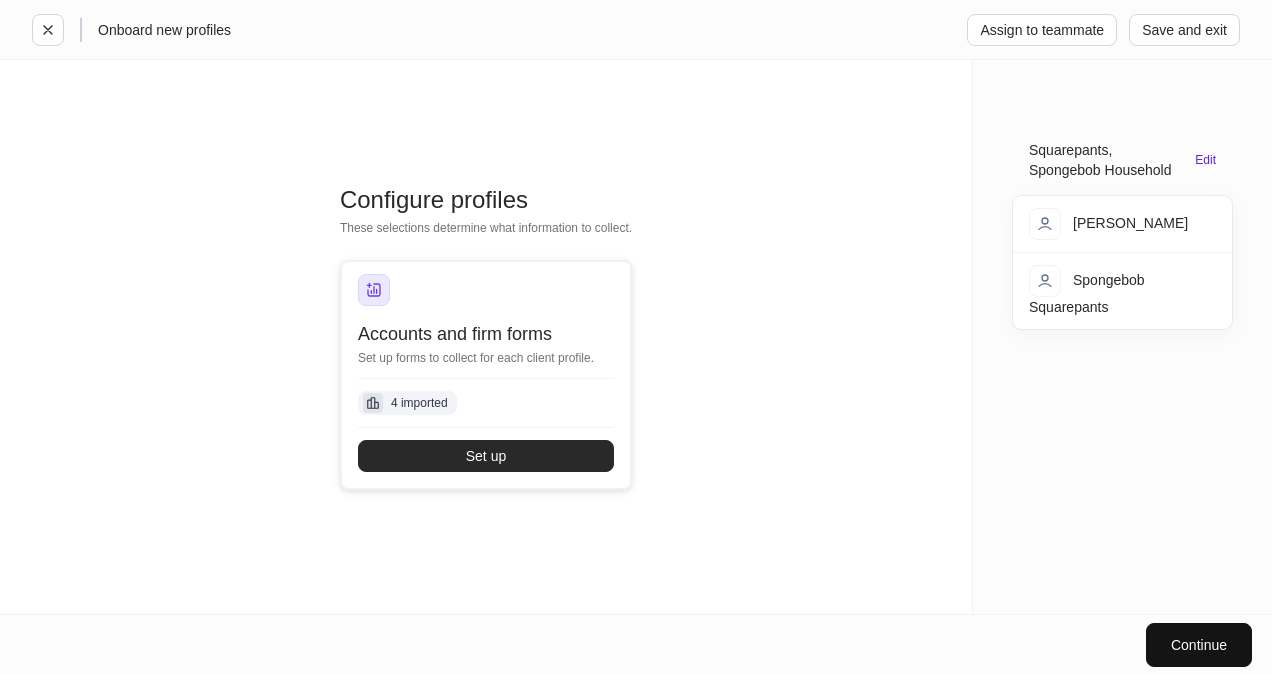 click on "Set up" at bounding box center (486, 456) 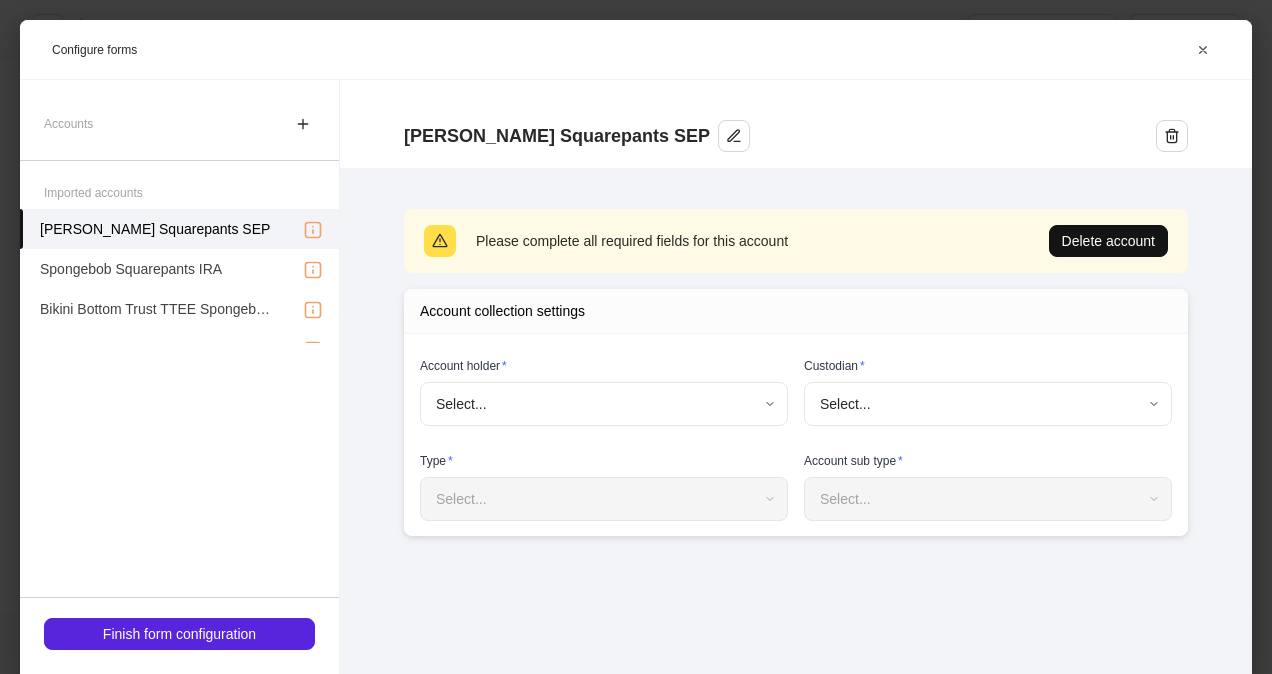click on "Accounts" at bounding box center [179, 124] 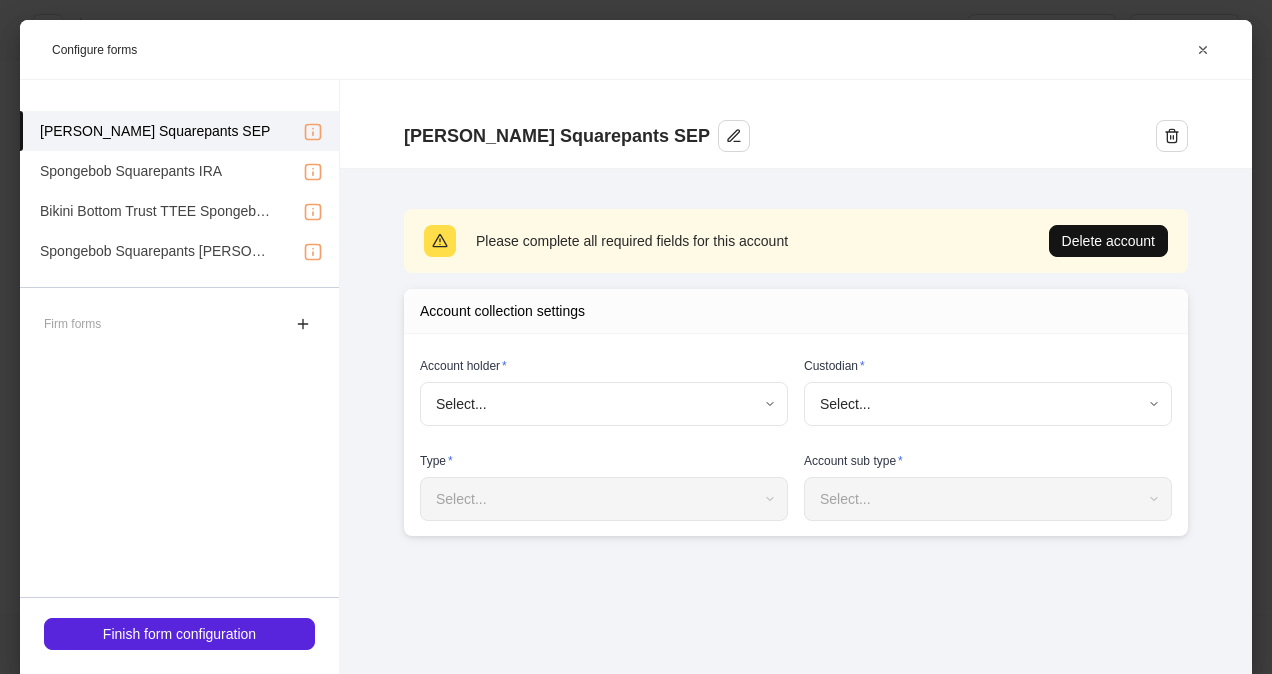 click on "Onboard new profiles Assign to teammate Save and exit Configure profiles These selections determine what information to collect. Accounts and firm forms Set up forms to collect for each client profile. 4 imported Set up Squarepants, Spongebob Household Edit [PERSON_NAME]  Star Spongebob Squarepants Continue
Configure forms [PERSON_NAME] Squarepants SEP Please complete all required fields for this account Delete account Account collection settings Account holder * Select... ​ Custodian * Select... ​ Type * Select... ​ Account sub type * Select... ​ Accounts Imported accounts [PERSON_NAME] Squarepants SEP Spongebob Squarepants IRA Bikini Bottom Trust TTEE Spongebob Squarepants [PERSON_NAME] Star Spongebob Squarepants [PERSON_NAME] Star JTWROS Firm forms Finish form configuration" at bounding box center [636, 337] 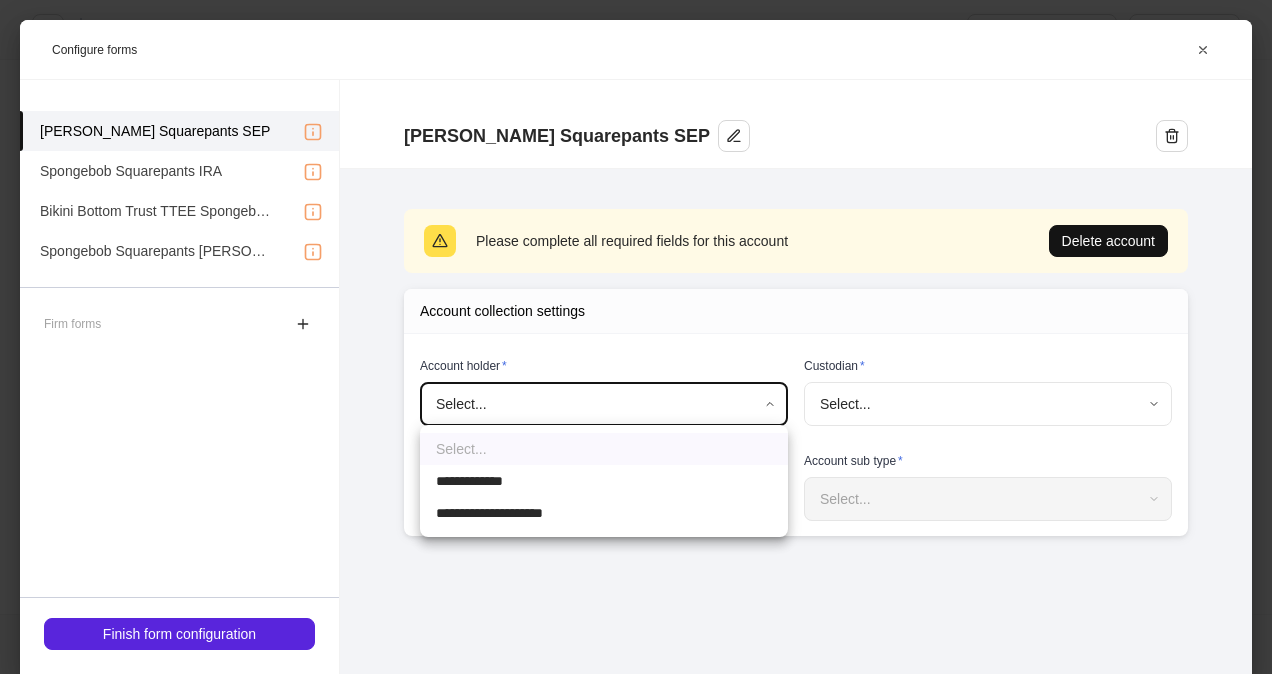 click on "**********" at bounding box center [604, 481] 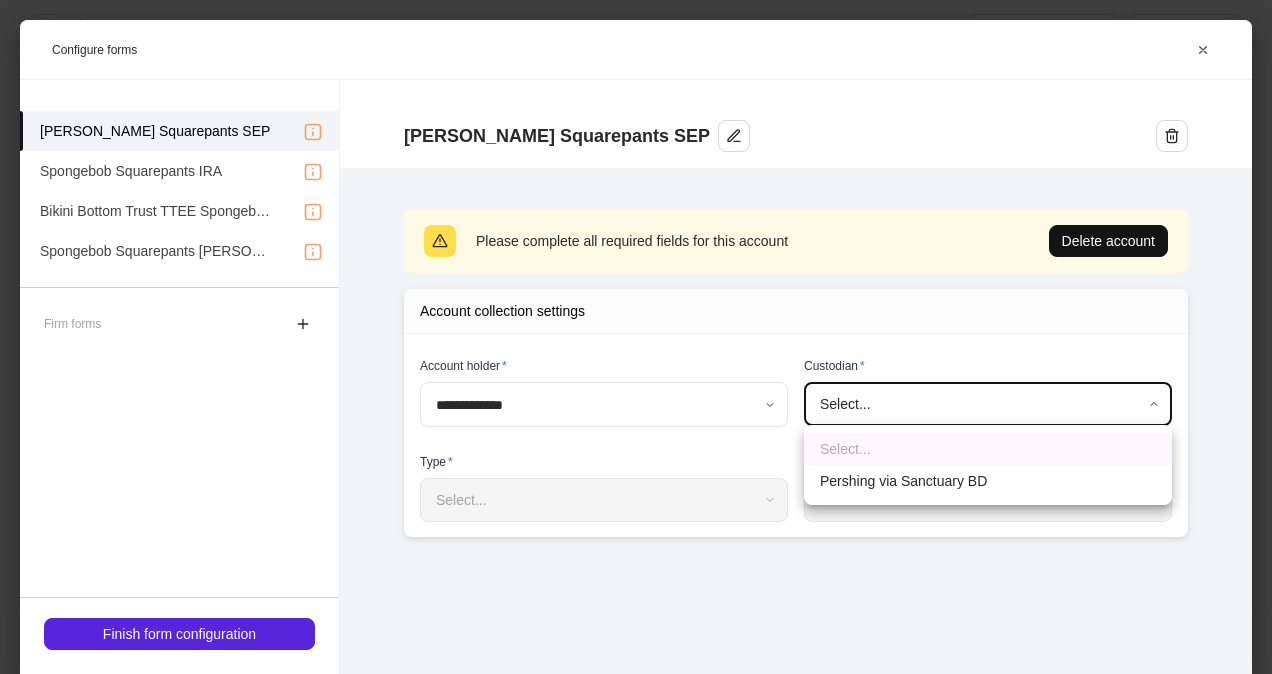 click on "**********" at bounding box center (636, 337) 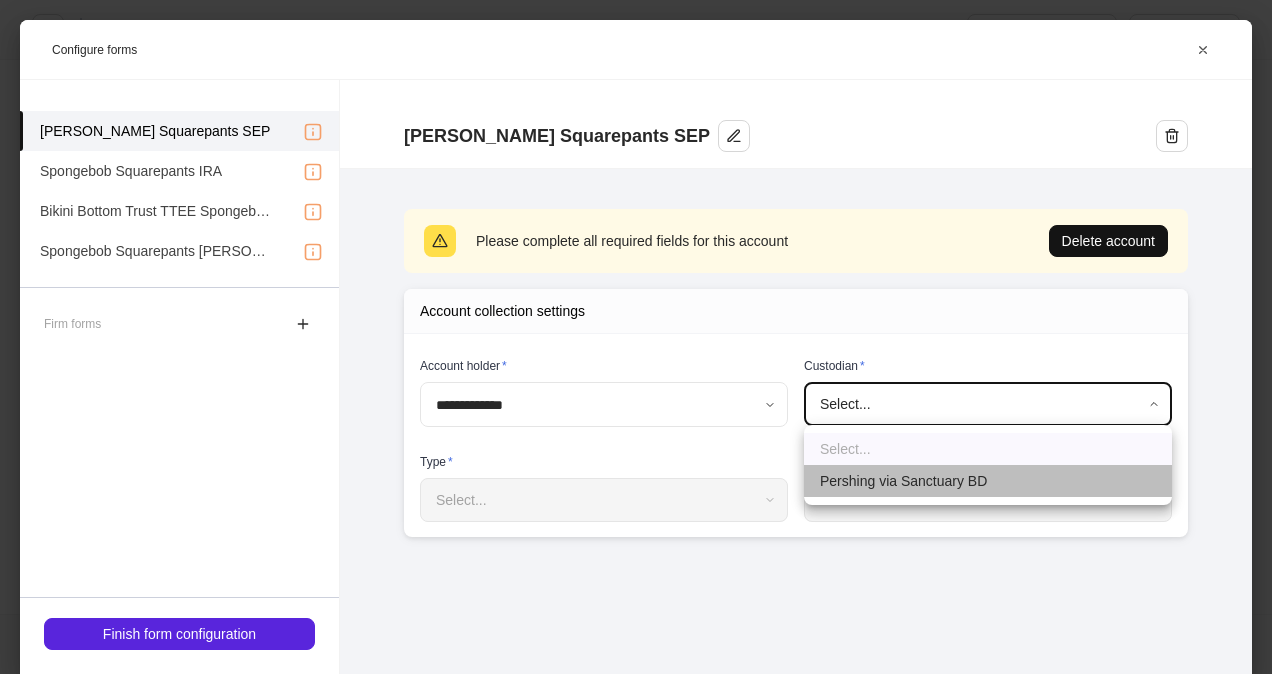 click on "Pershing via Sanctuary BD" at bounding box center (988, 481) 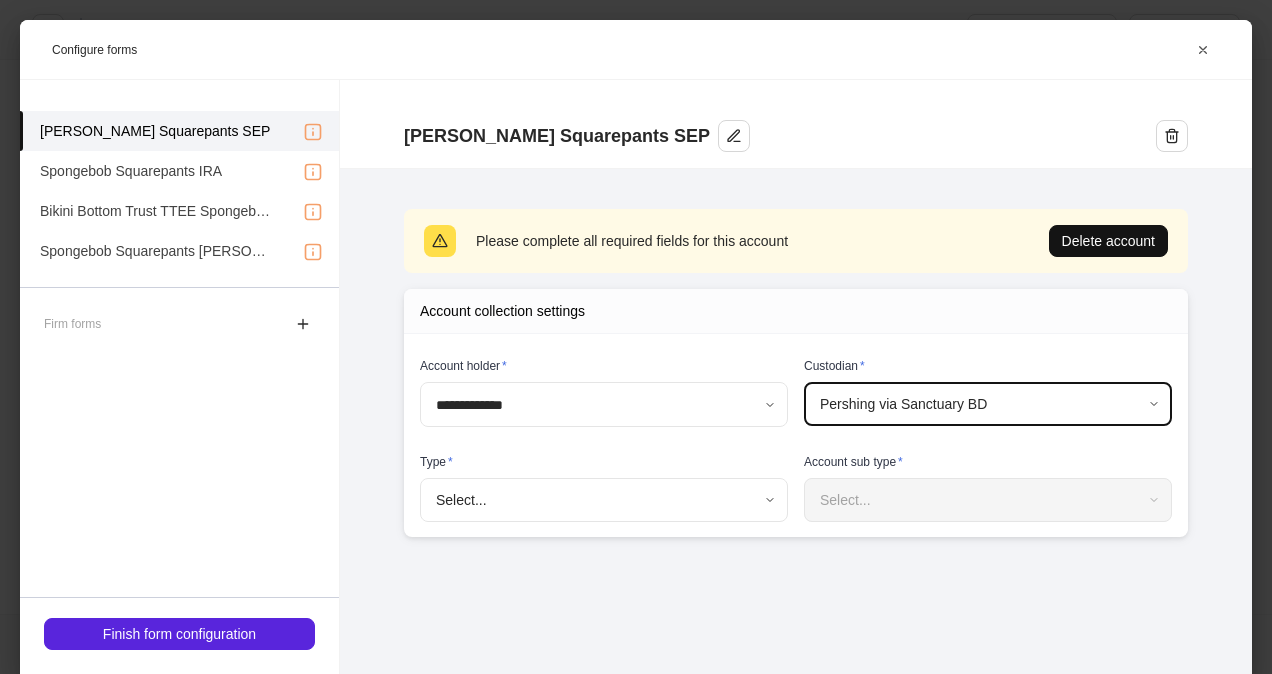 click on "**********" at bounding box center (636, 337) 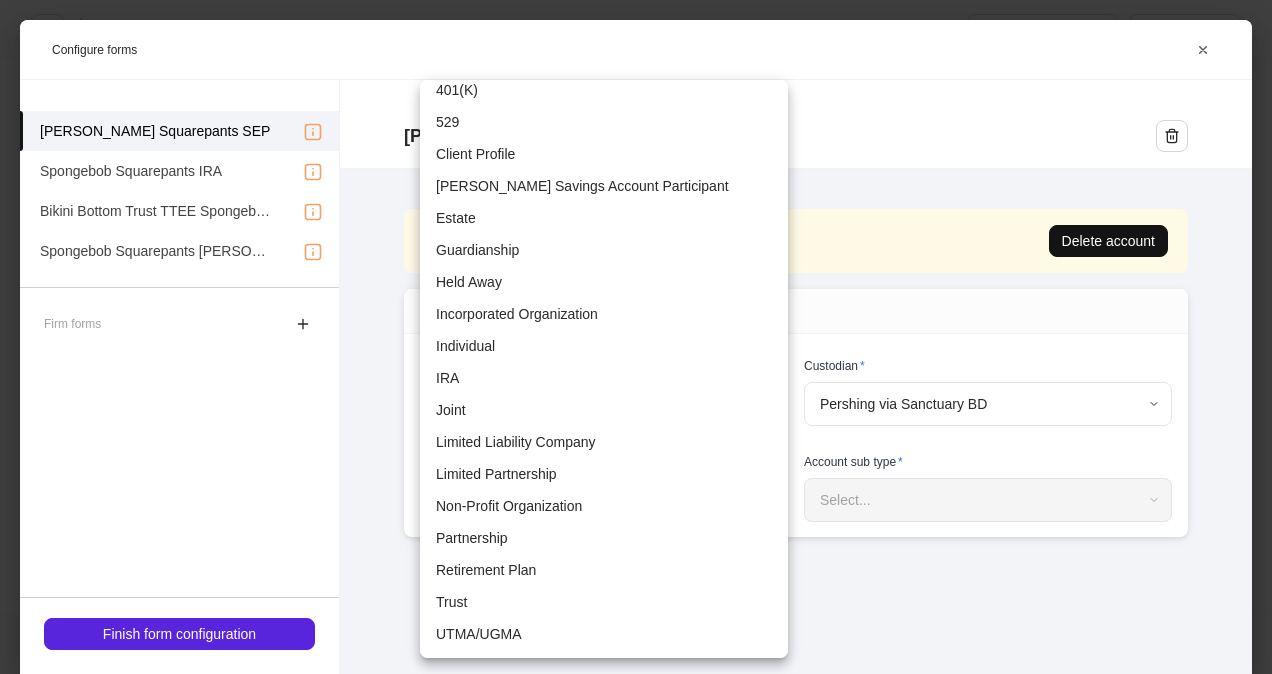 scroll, scrollTop: 0, scrollLeft: 0, axis: both 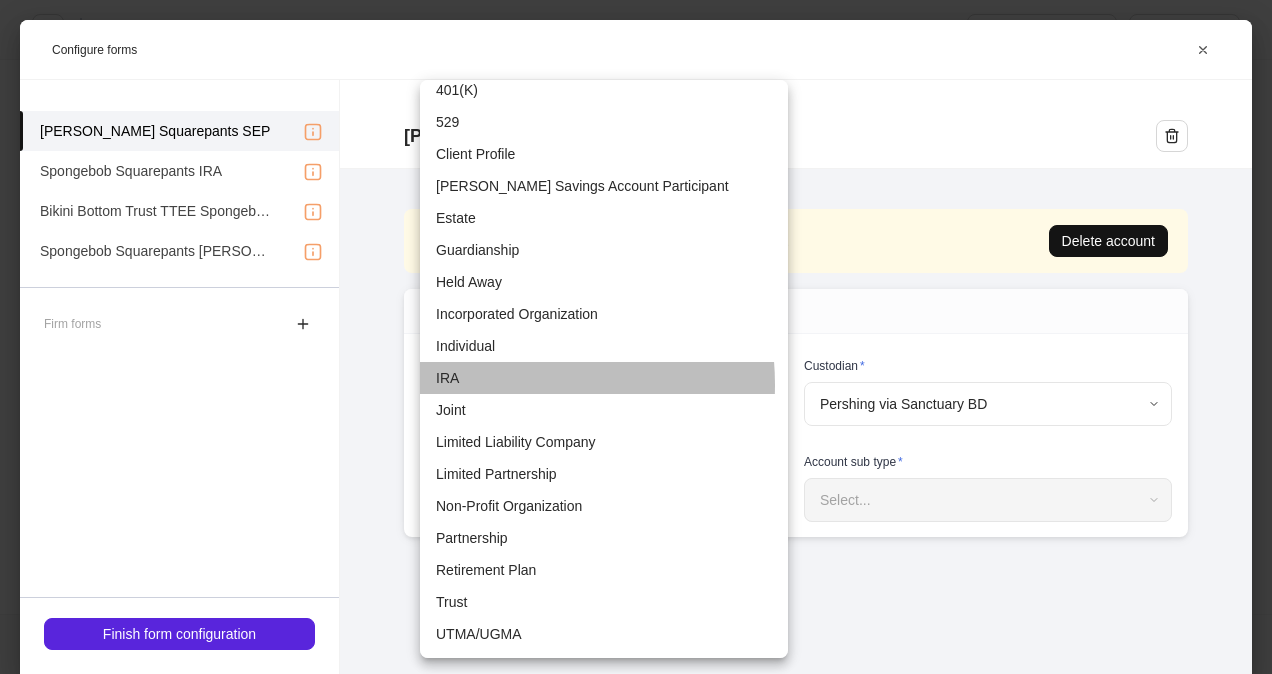 click on "IRA" at bounding box center [604, 378] 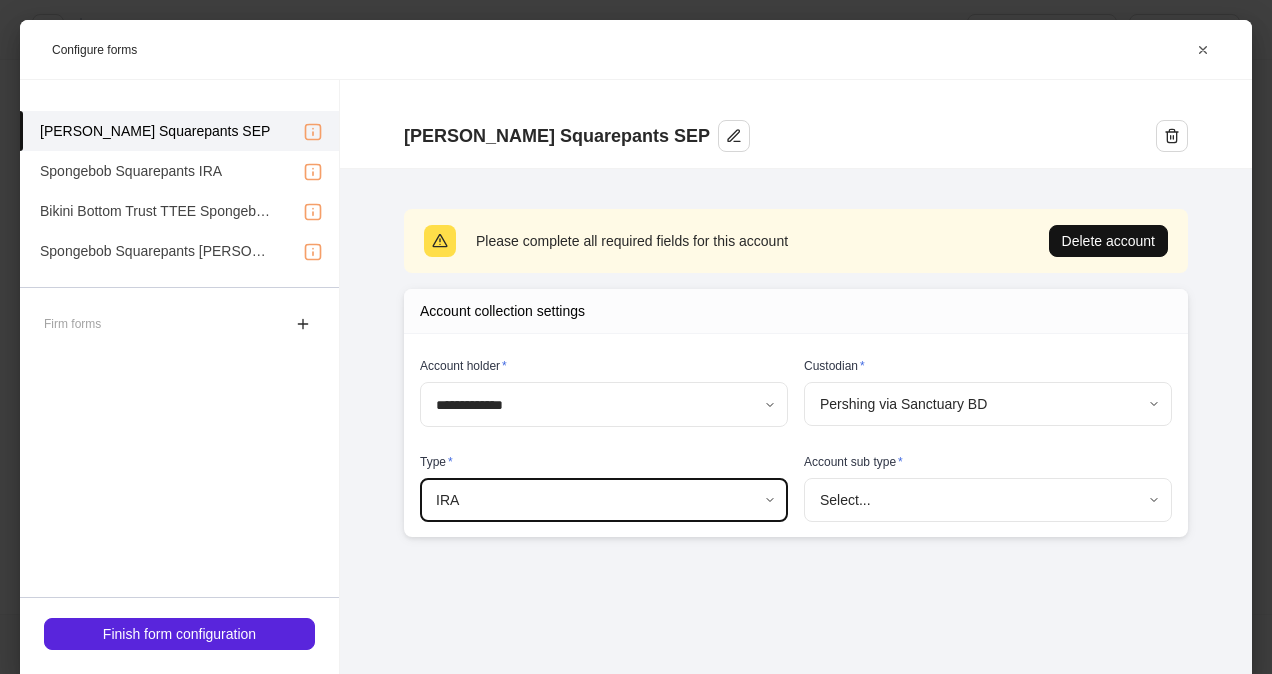 click on "**********" at bounding box center [636, 337] 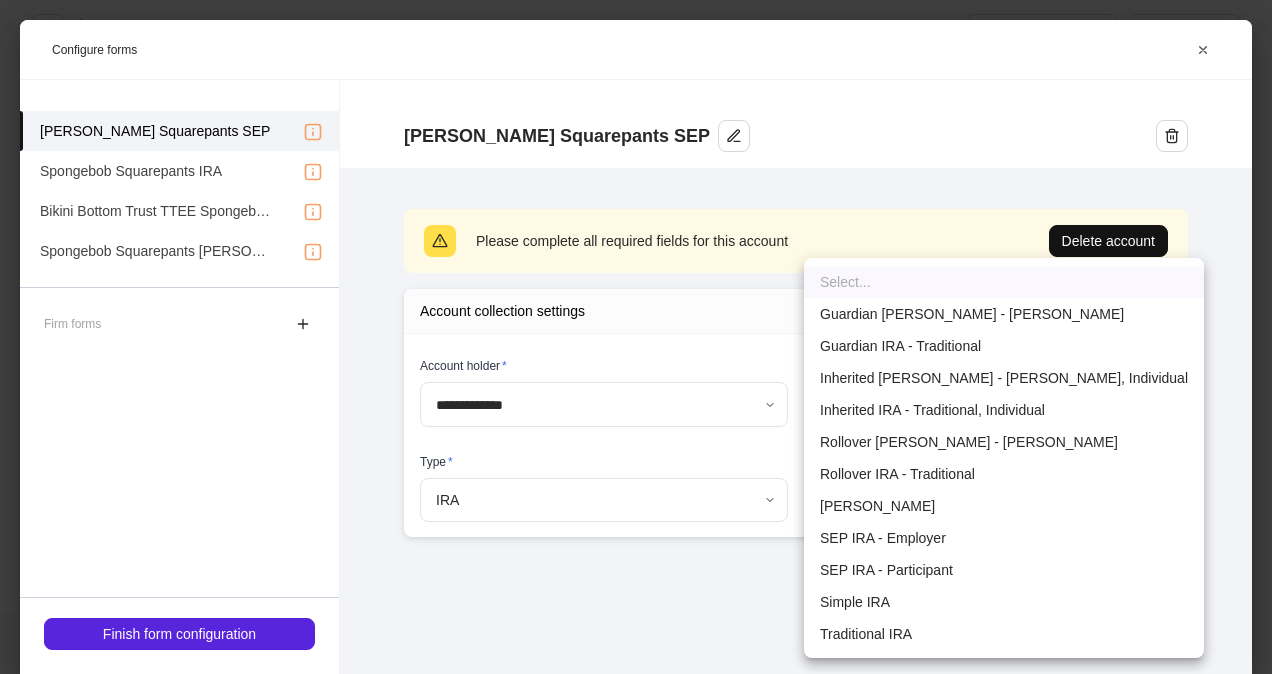 click on "SEP IRA - Participant" at bounding box center [1004, 570] 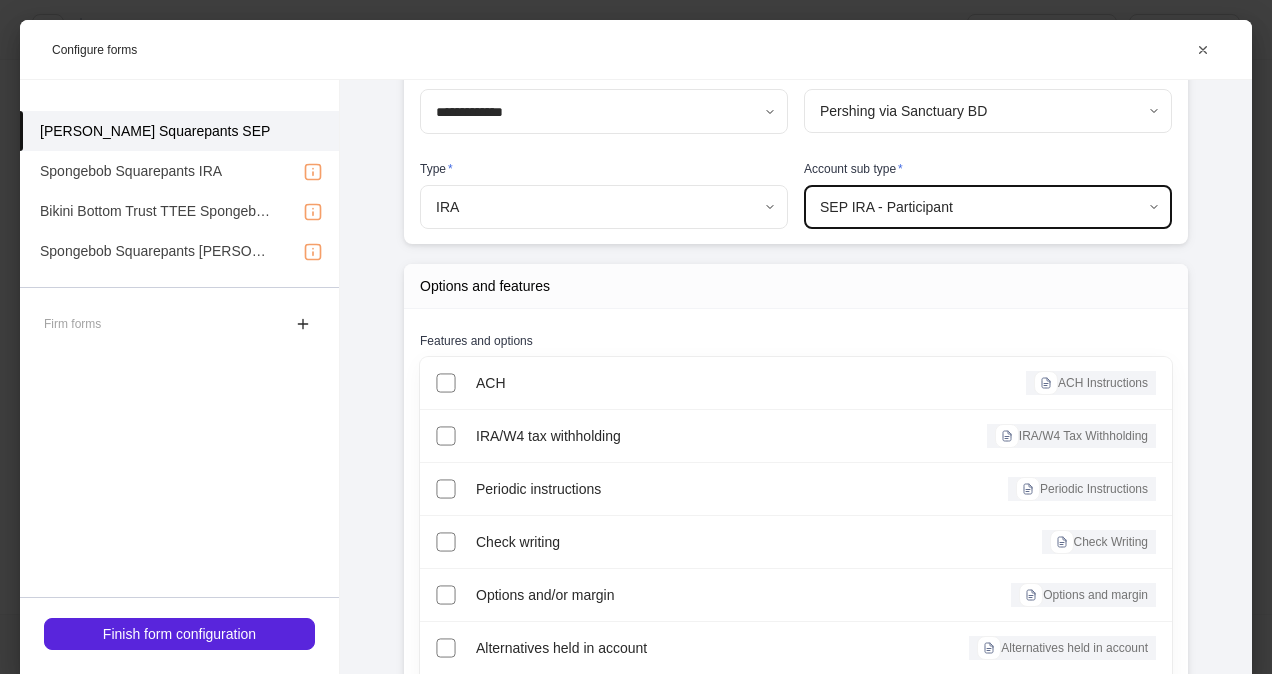 scroll, scrollTop: 214, scrollLeft: 0, axis: vertical 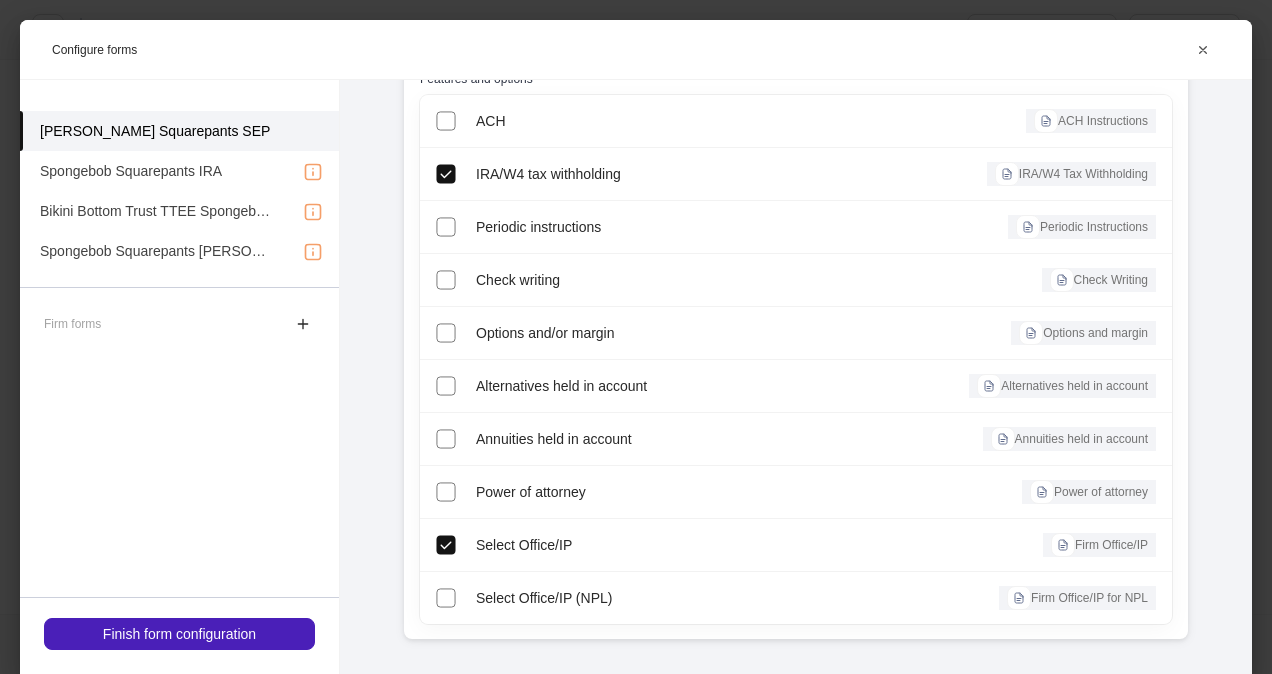click on "Finish form configuration" at bounding box center [179, 634] 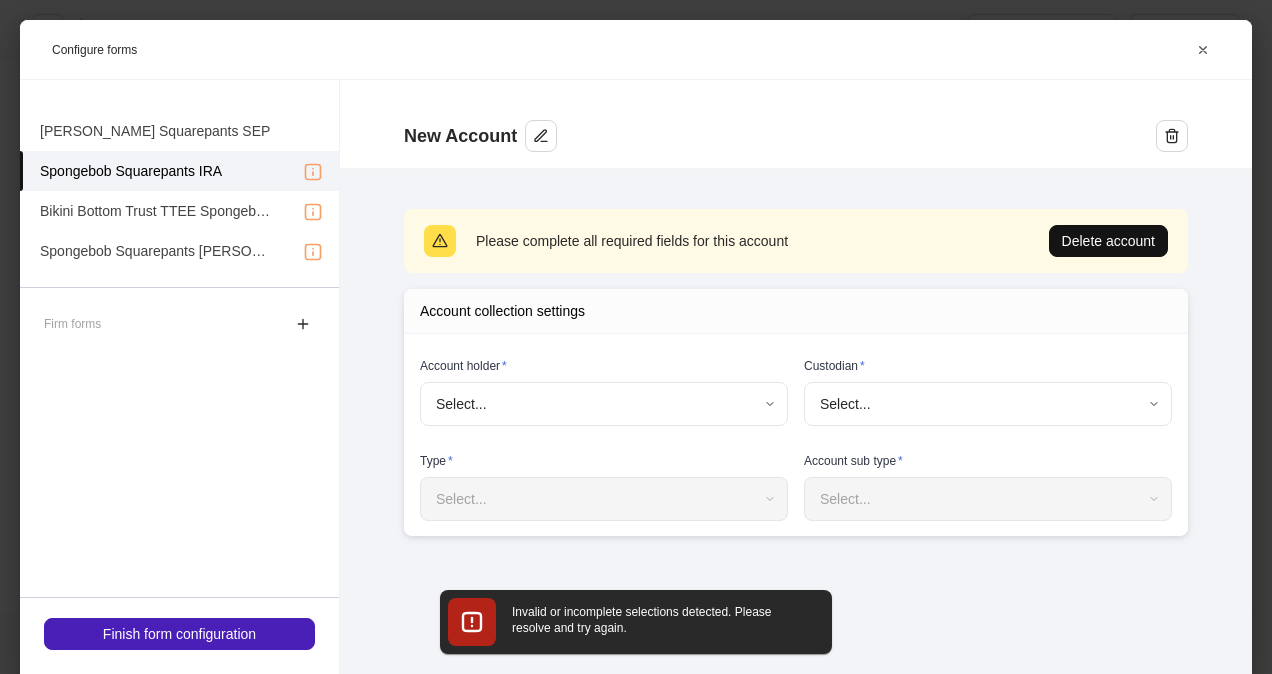 scroll, scrollTop: 0, scrollLeft: 0, axis: both 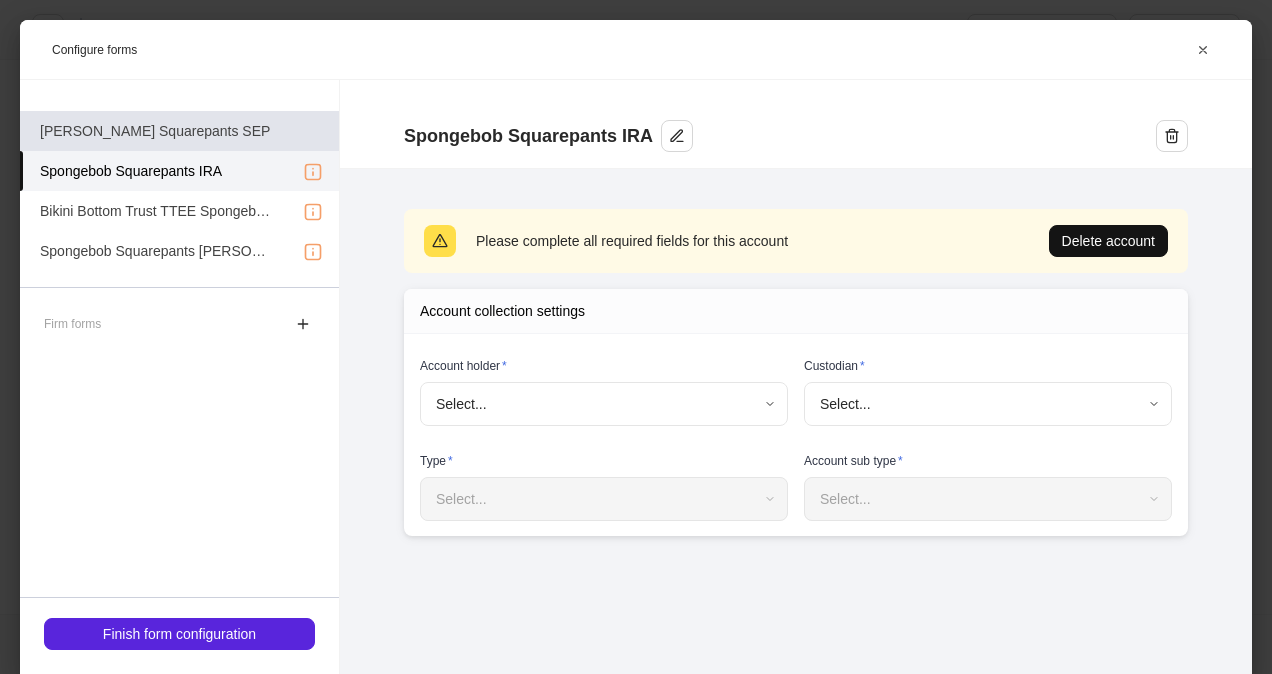 click on "[PERSON_NAME] Squarepants SEP" at bounding box center [179, 131] 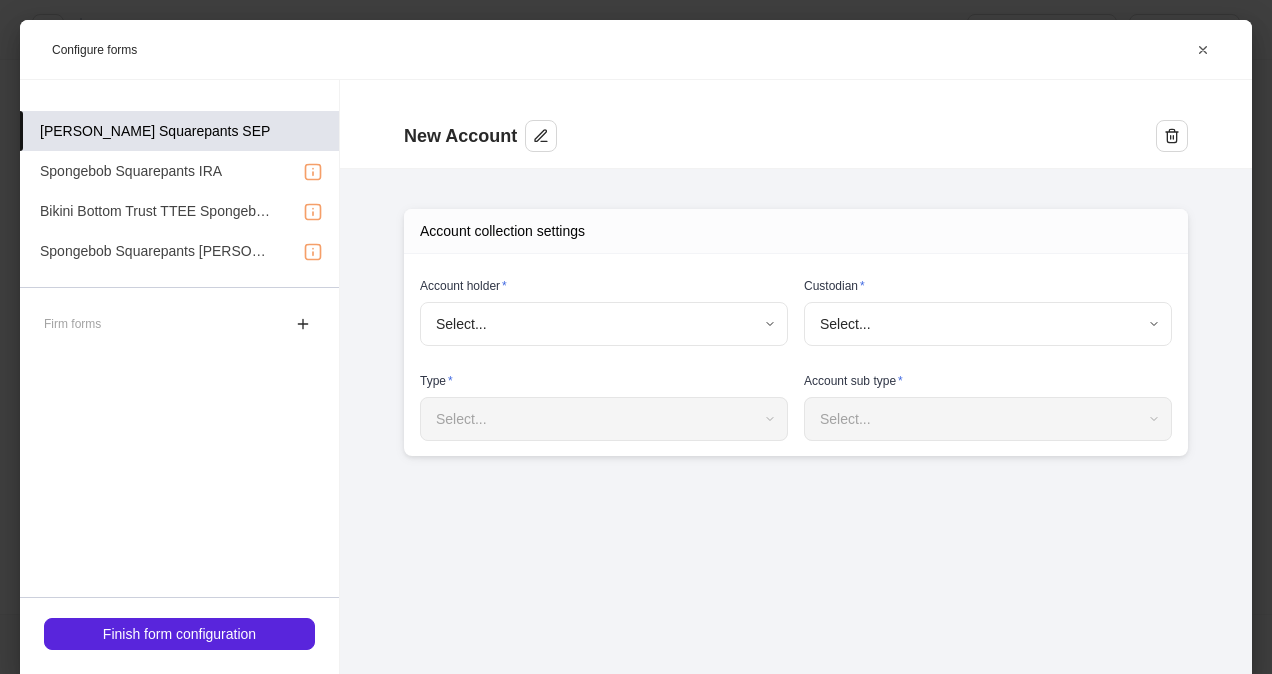 type on "**********" 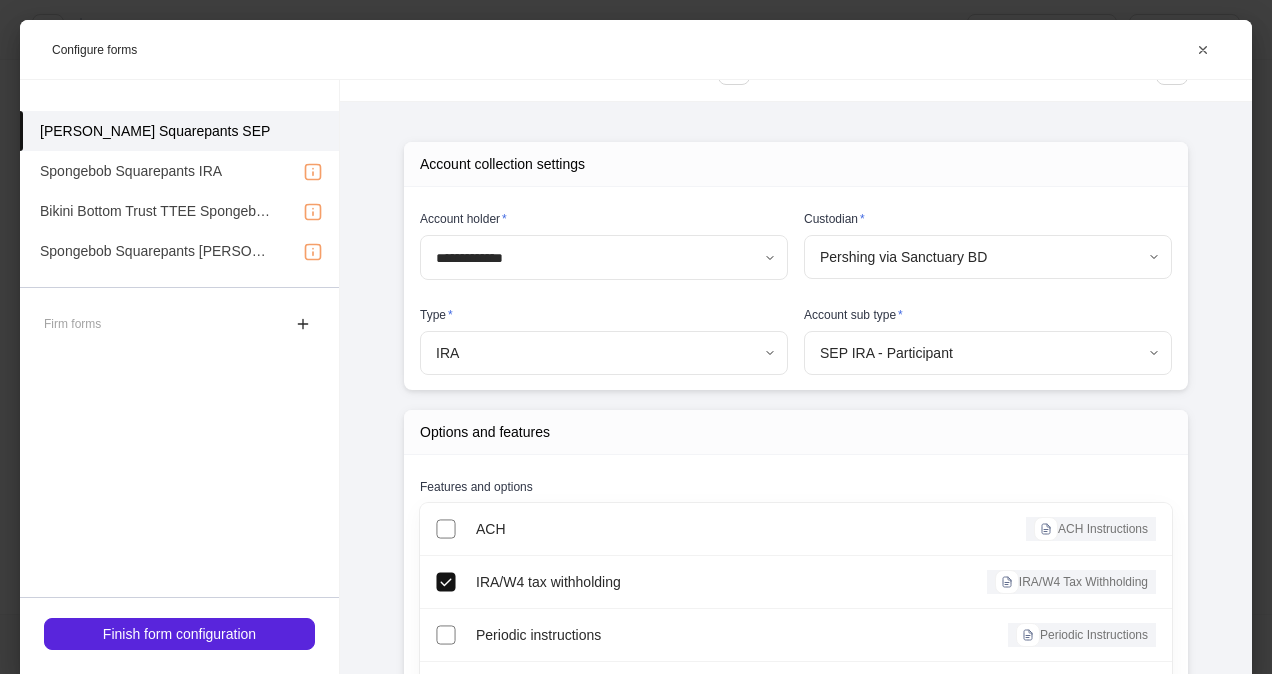 scroll, scrollTop: 0, scrollLeft: 0, axis: both 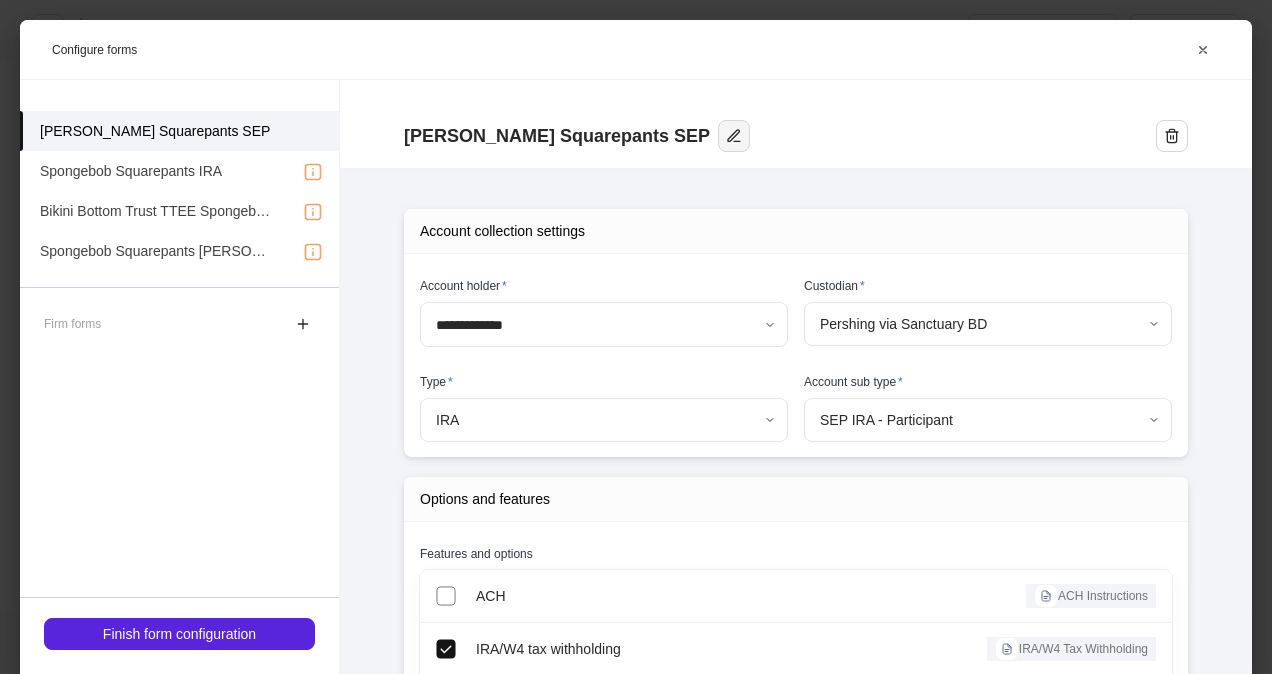 click 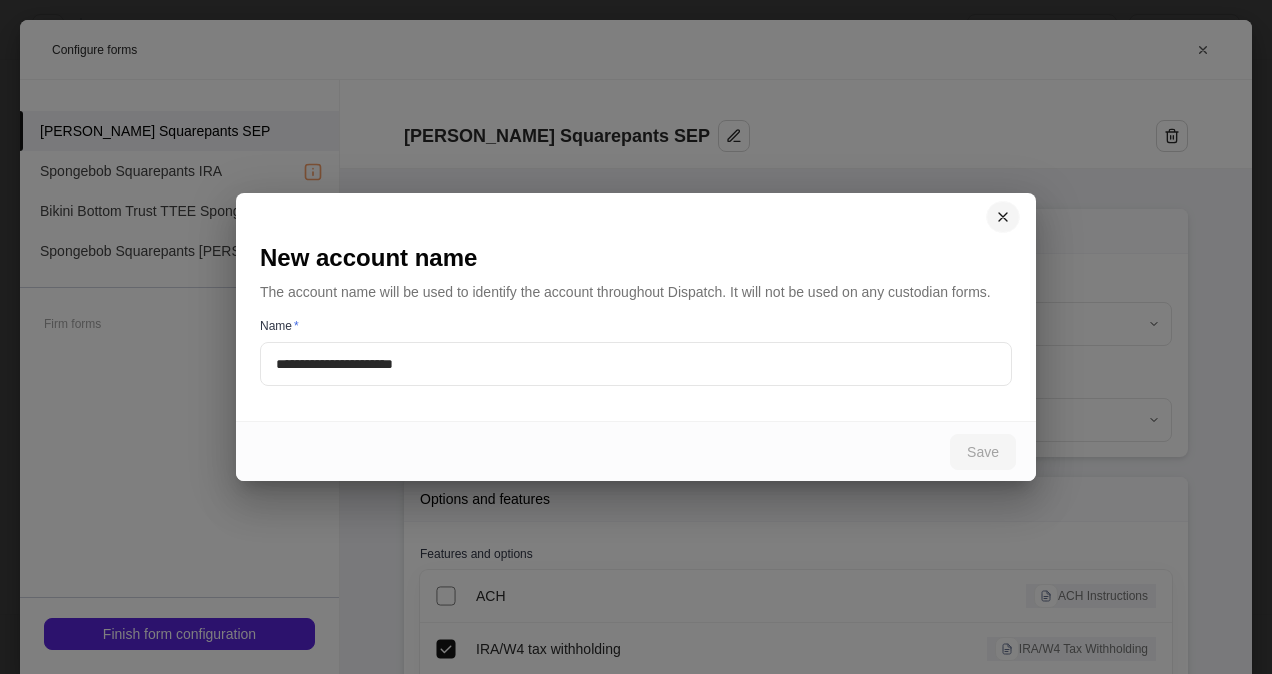 click 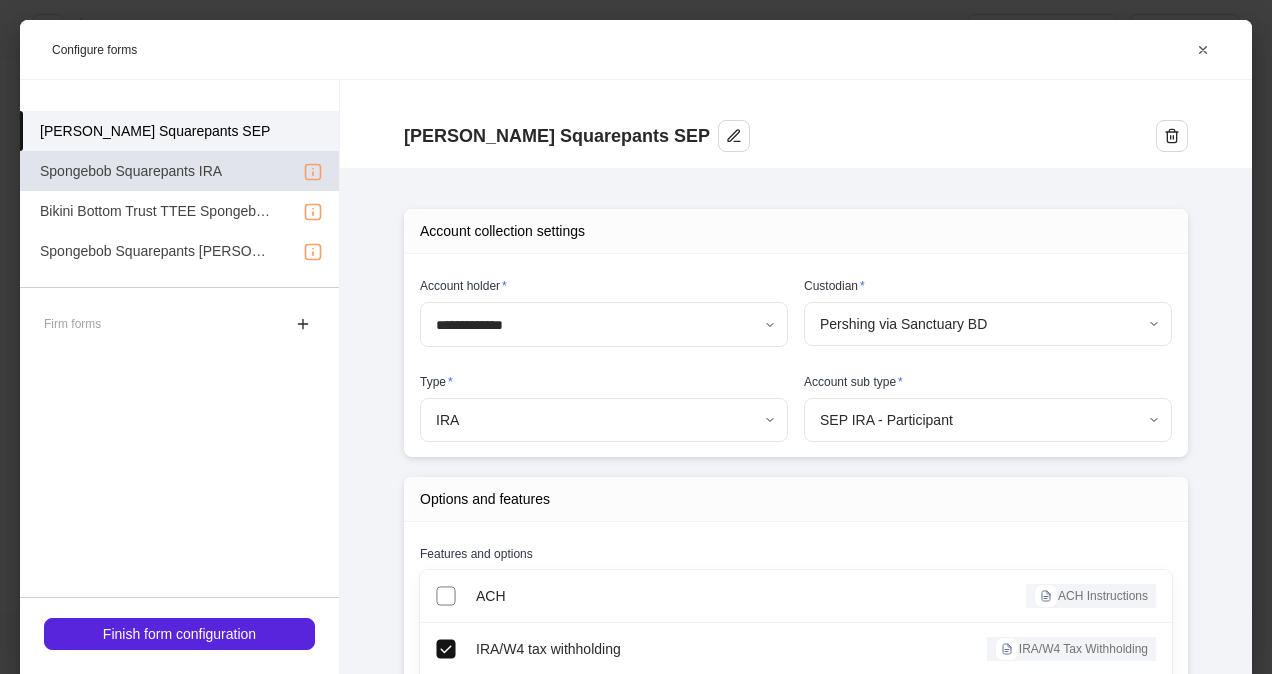 click on "Spongebob Squarepants IRA" at bounding box center [131, 171] 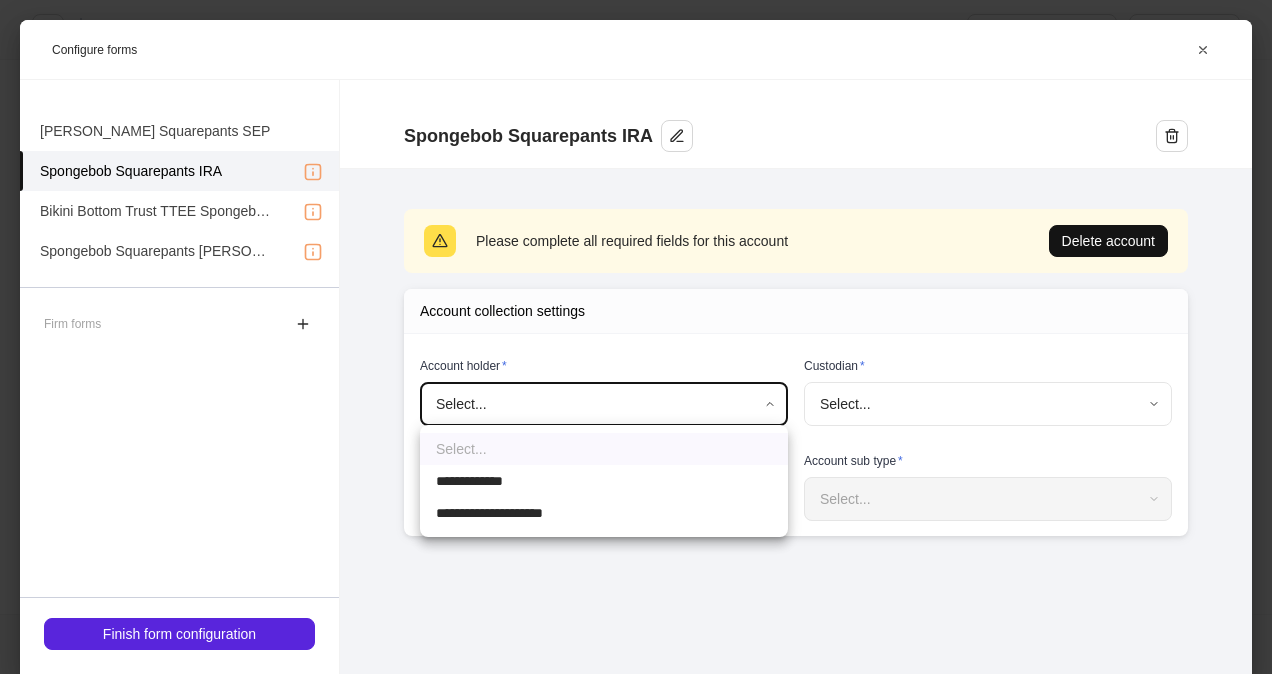 click on "**********" at bounding box center [636, 337] 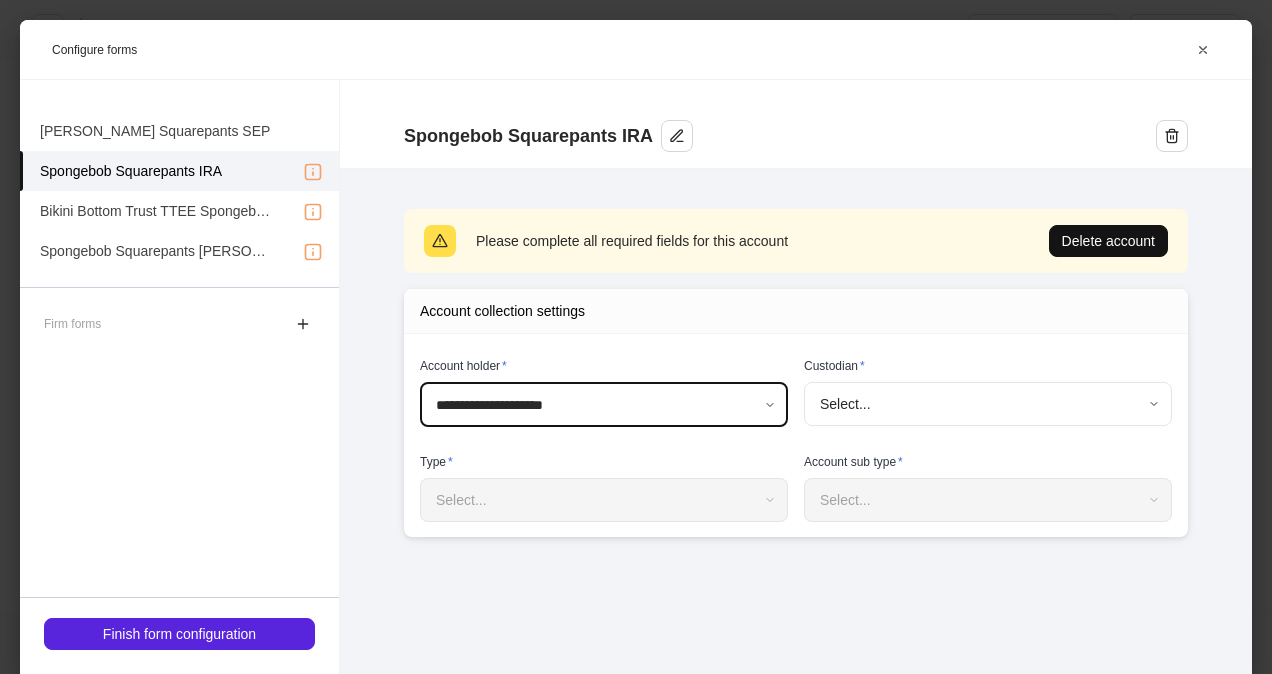 click on "**********" at bounding box center [636, 337] 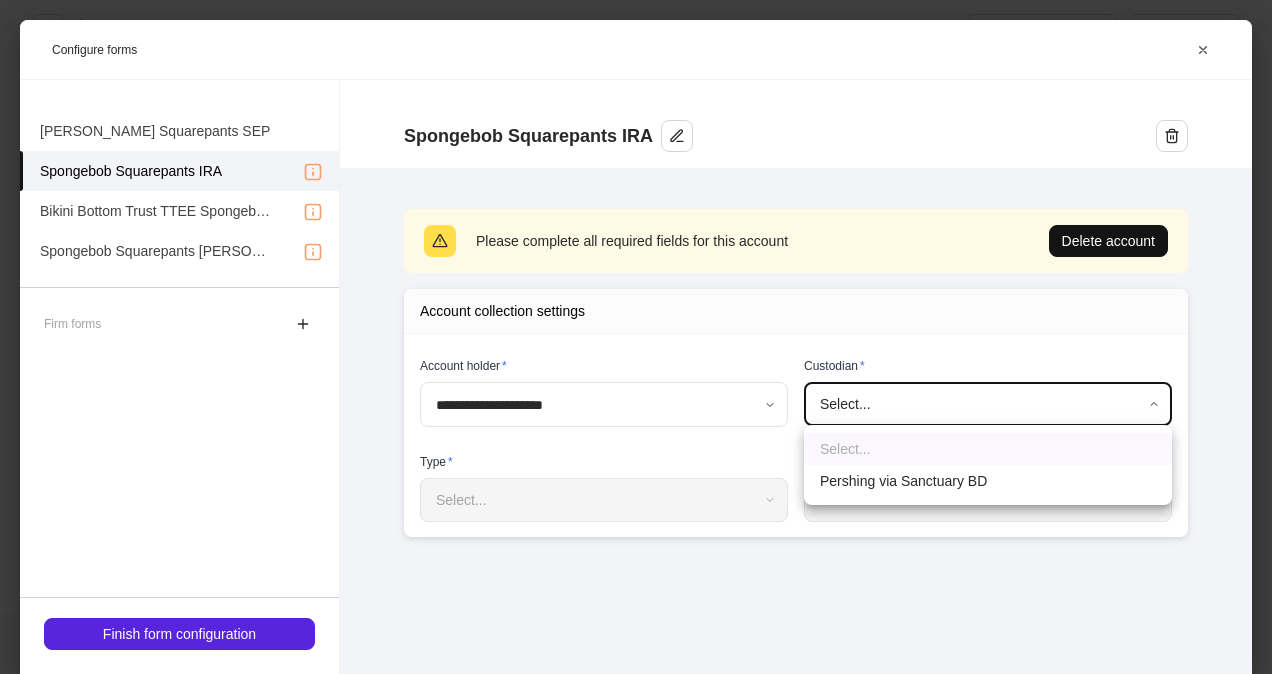 click on "Pershing via Sanctuary BD" at bounding box center [988, 481] 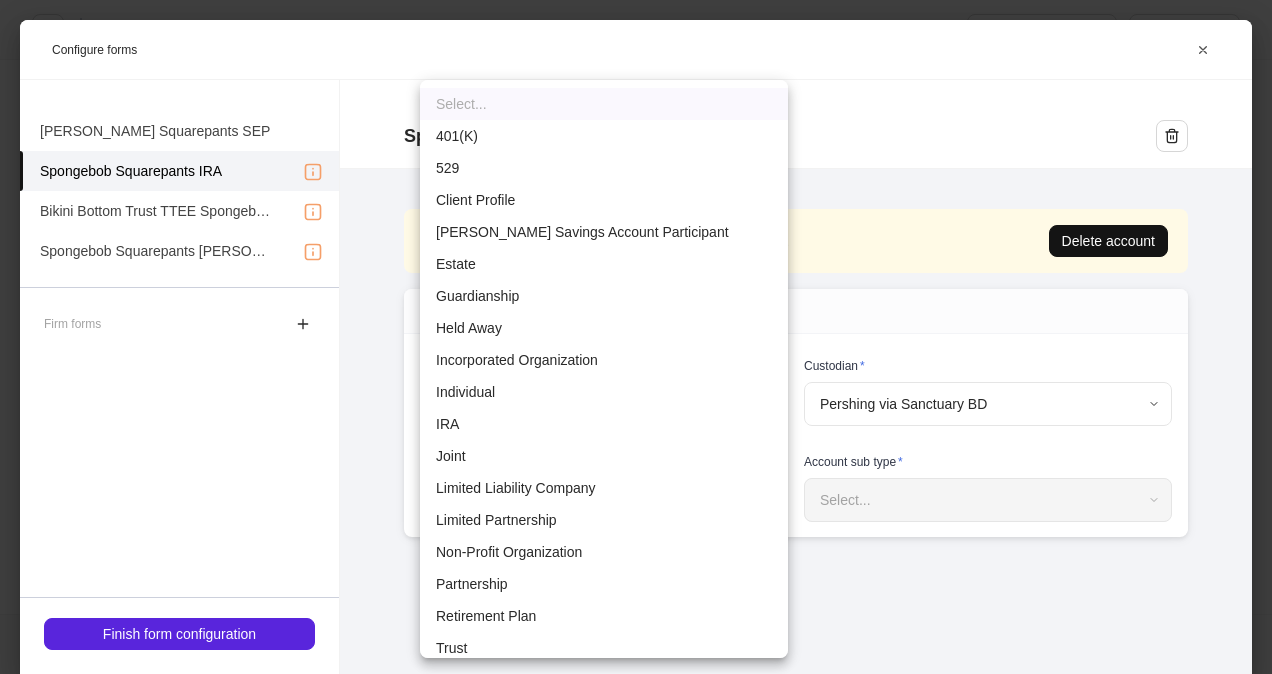 click on "**********" at bounding box center (636, 337) 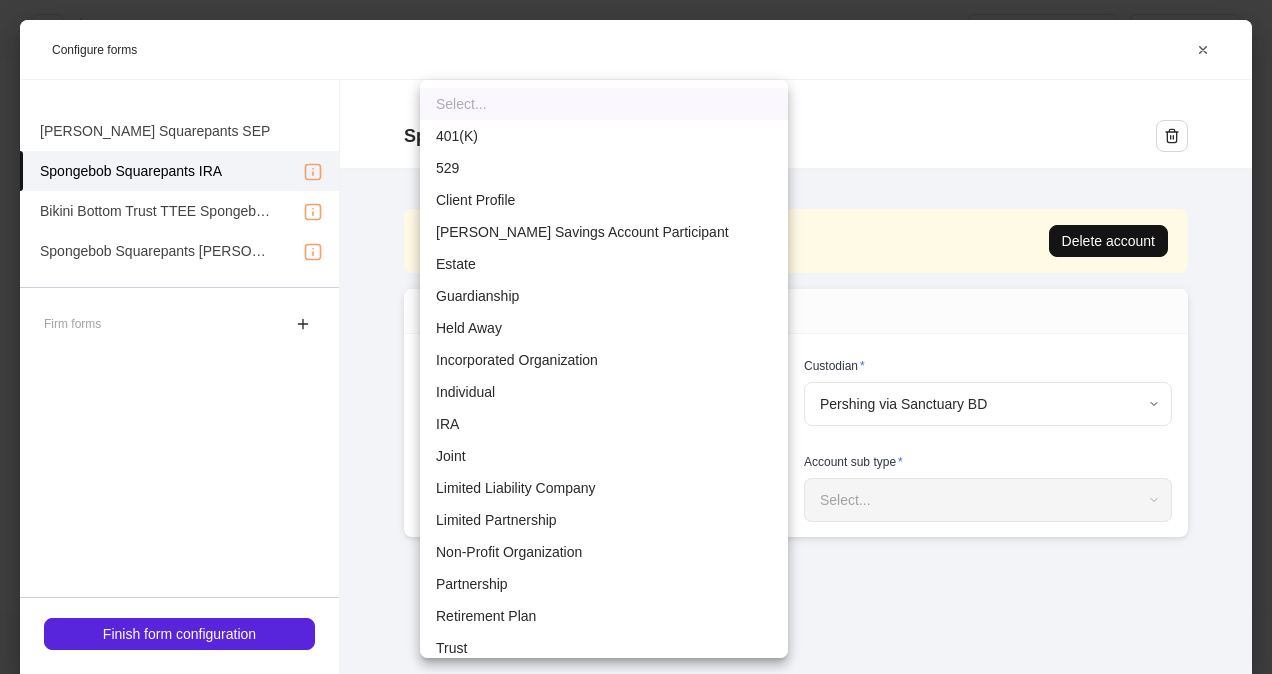click on "IRA" at bounding box center [604, 424] 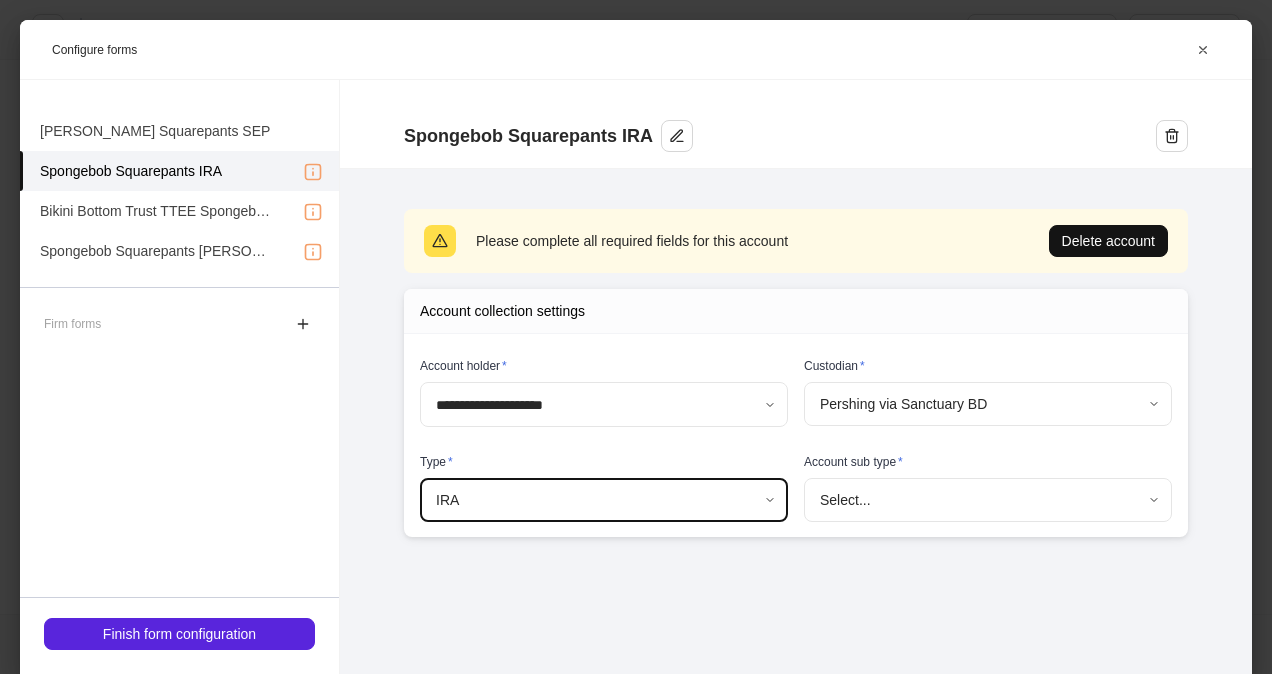 click on "**********" at bounding box center [636, 337] 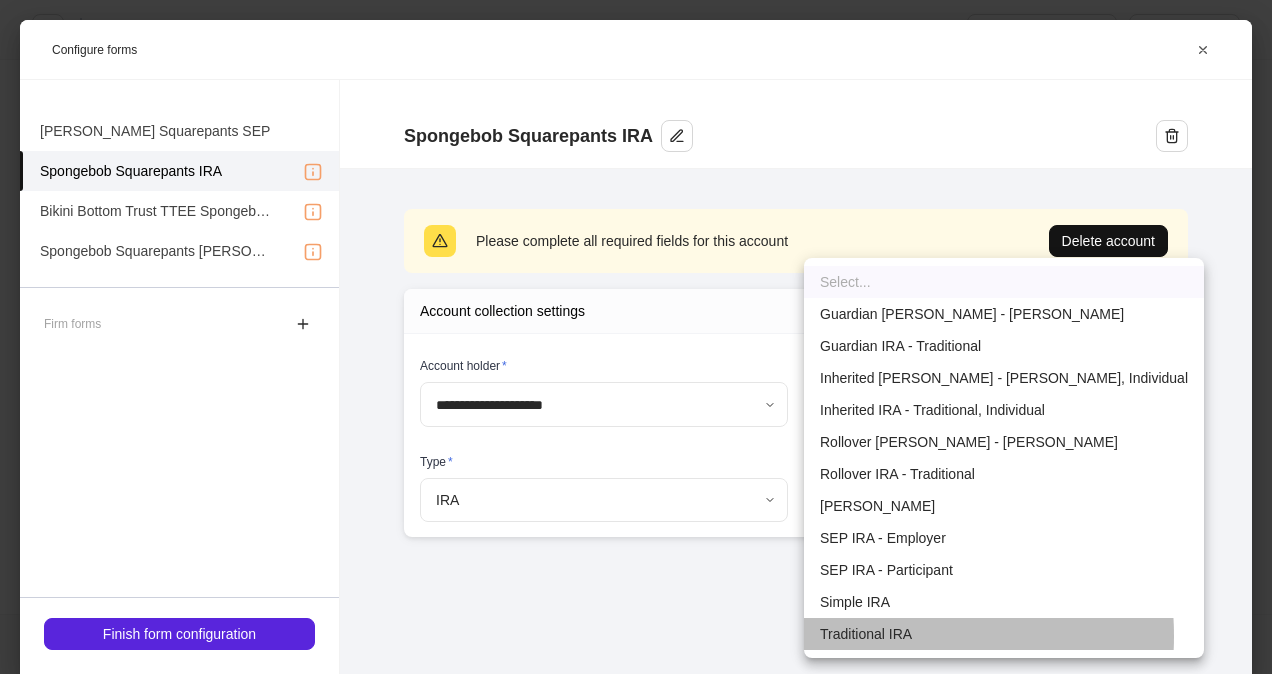 click on "Traditional IRA" at bounding box center [1004, 634] 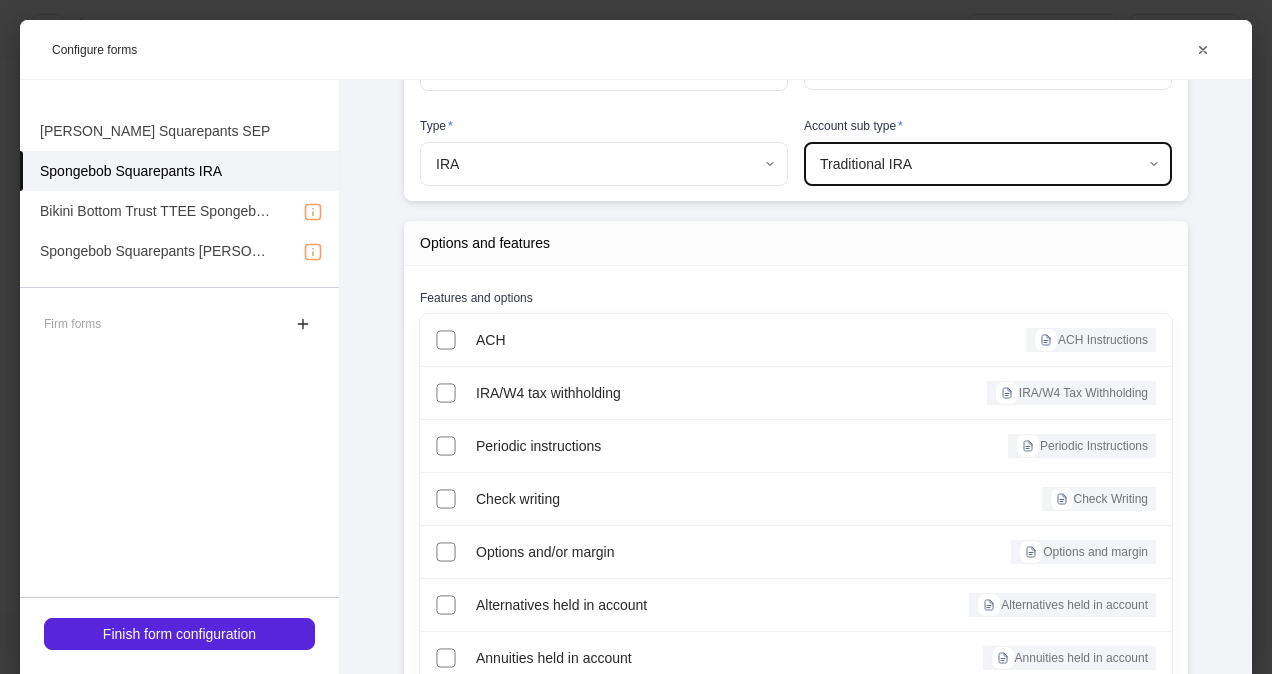 scroll, scrollTop: 267, scrollLeft: 0, axis: vertical 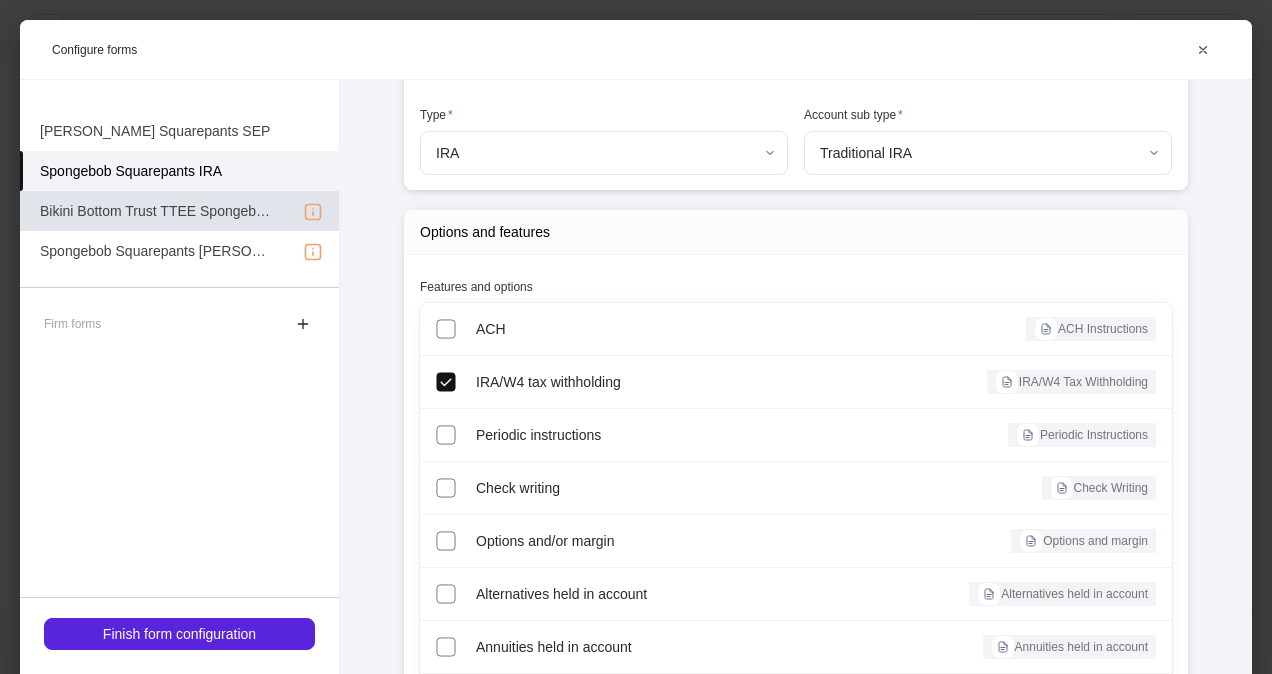 click on "Bikini Bottom Trust TTEE Spongebob Squarepants [PERSON_NAME] Star" at bounding box center [157, 211] 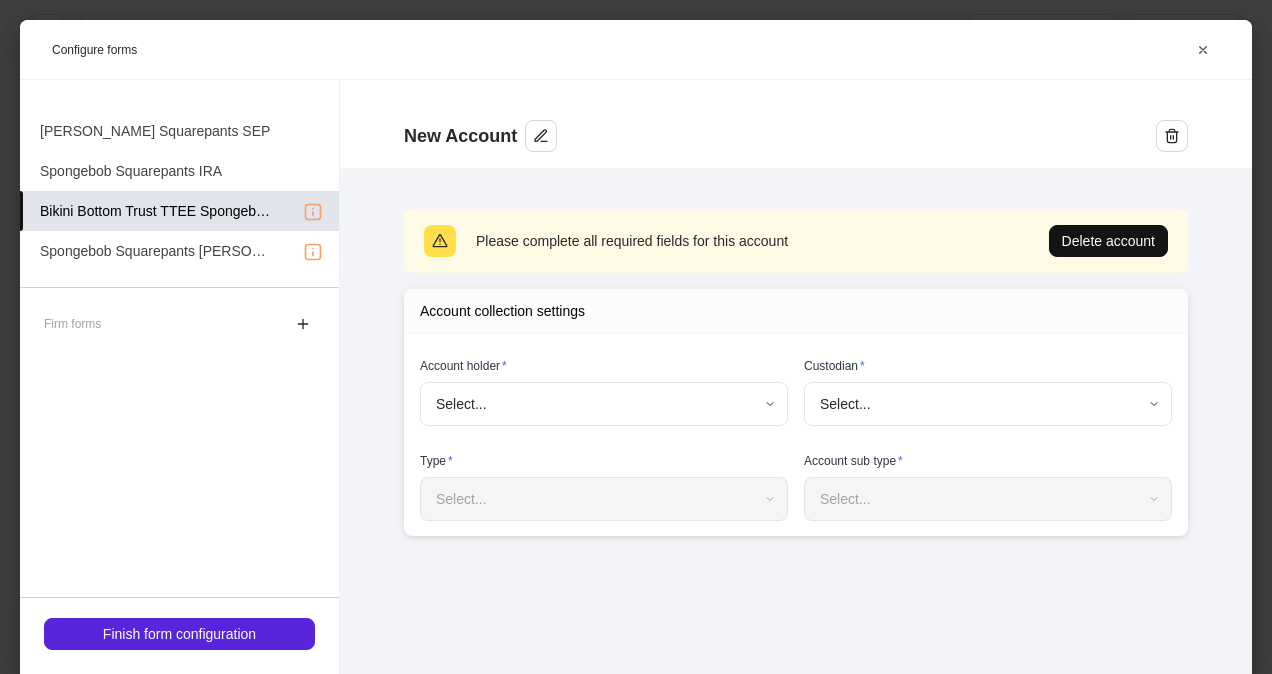 scroll, scrollTop: 0, scrollLeft: 0, axis: both 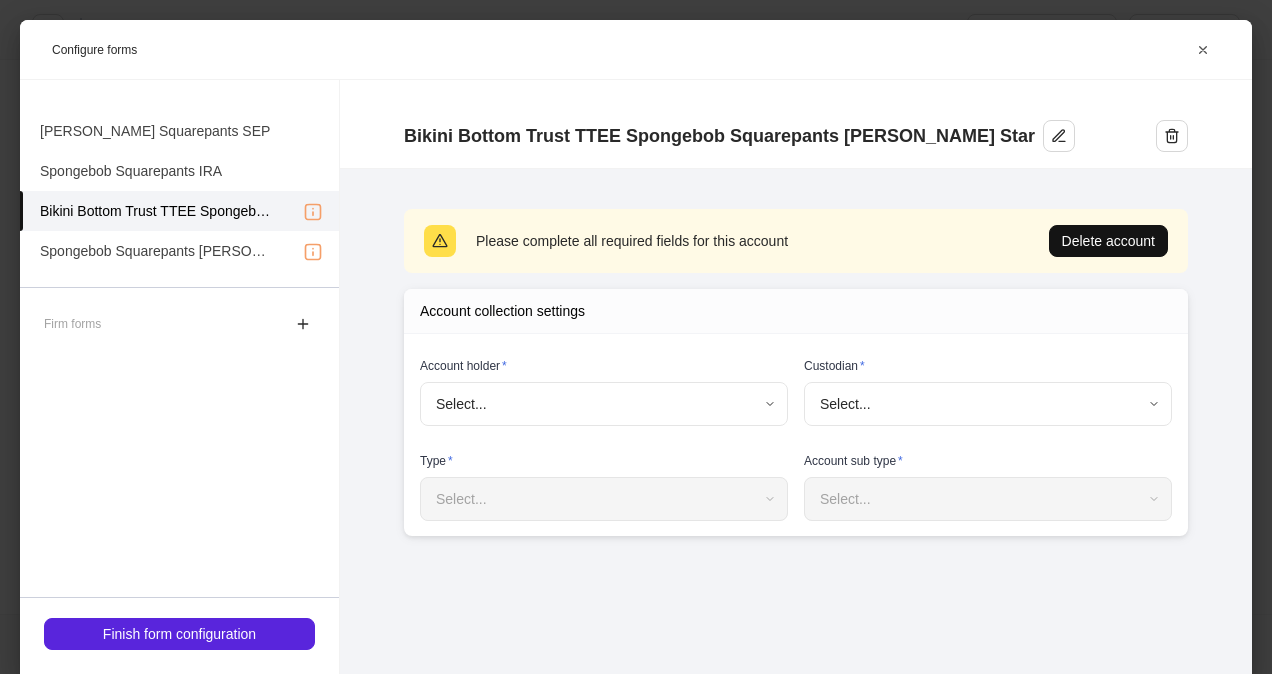 click on "Onboard new profiles Assign to teammate Save and exit Configure profiles These selections determine what information to collect. Accounts and firm forms Set up forms to collect for each client profile. 4 imported Set up Squarepants, Spongebob Household Edit [PERSON_NAME]  Star Spongebob Squarepants Continue
Configure forms Bikini Bottom Trust TTEE Spongebob Squarepants [PERSON_NAME] Star Please complete all required fields for this account Delete account Account collection settings Account holder * Select... ​ Custodian * Select... ​ Type * Select... ​ Account sub type * Select... ​ Accounts Imported accounts [PERSON_NAME] Squarepants SEP Spongebob Squarepants IRA Bikini Bottom Trust TTEE Spongebob Squarepants [PERSON_NAME] Star Spongebob Squarepants [PERSON_NAME] Star JTWROS Firm forms Finish form configuration" at bounding box center (636, 337) 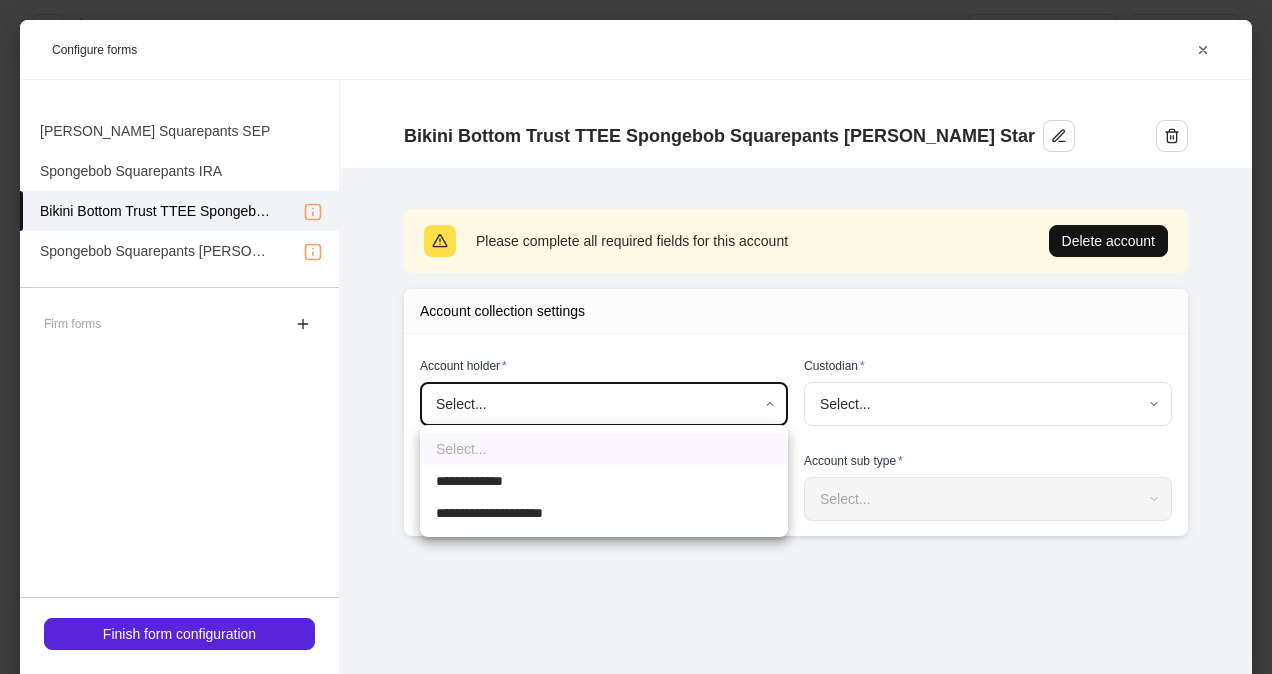 click on "**********" at bounding box center (604, 481) 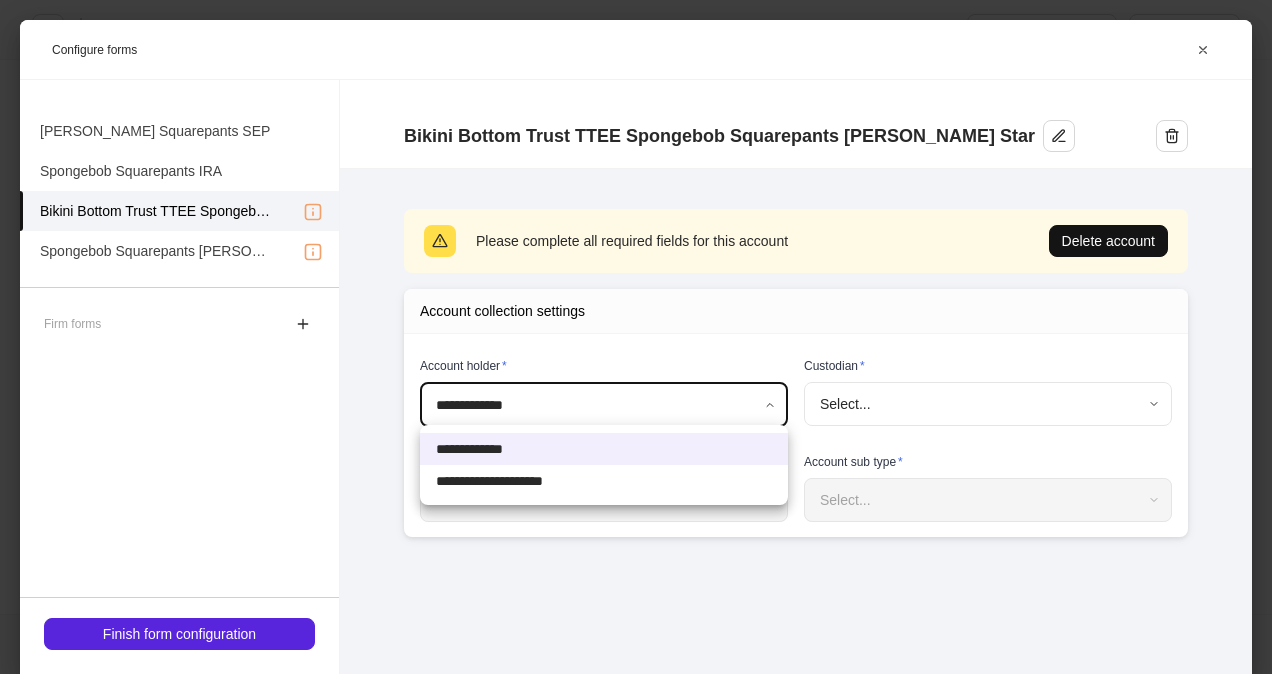 click on "**********" at bounding box center (636, 337) 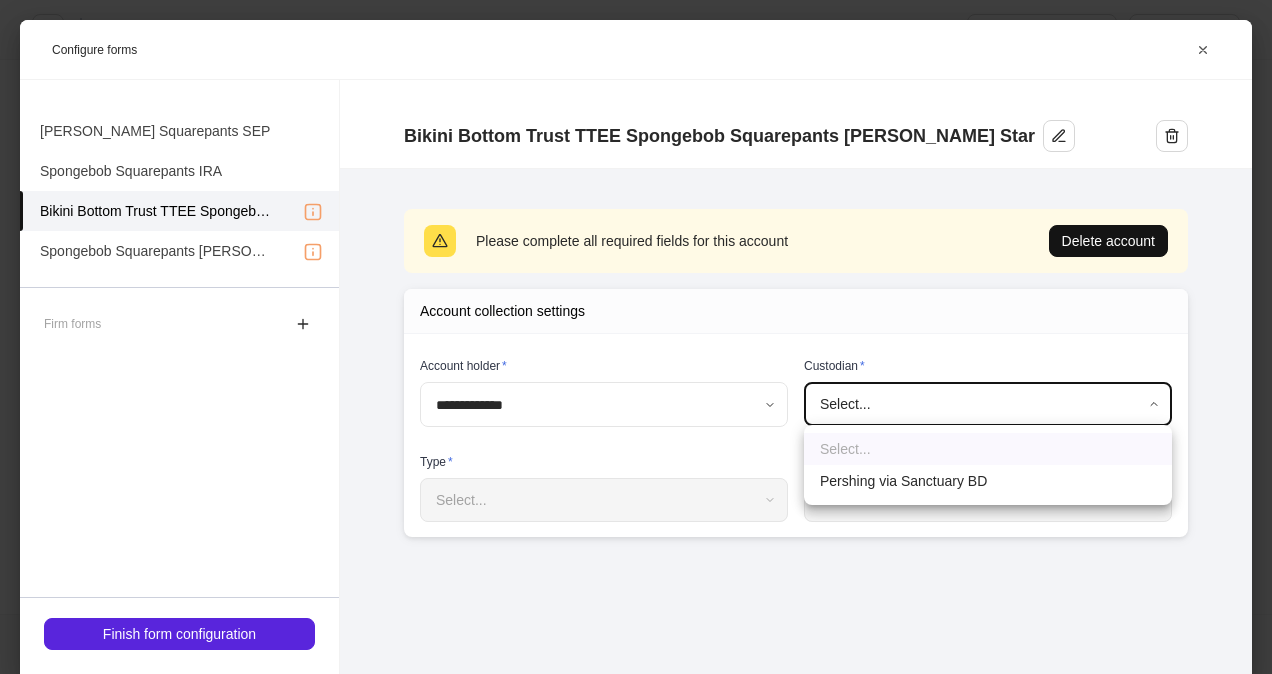 click on "**********" at bounding box center (636, 337) 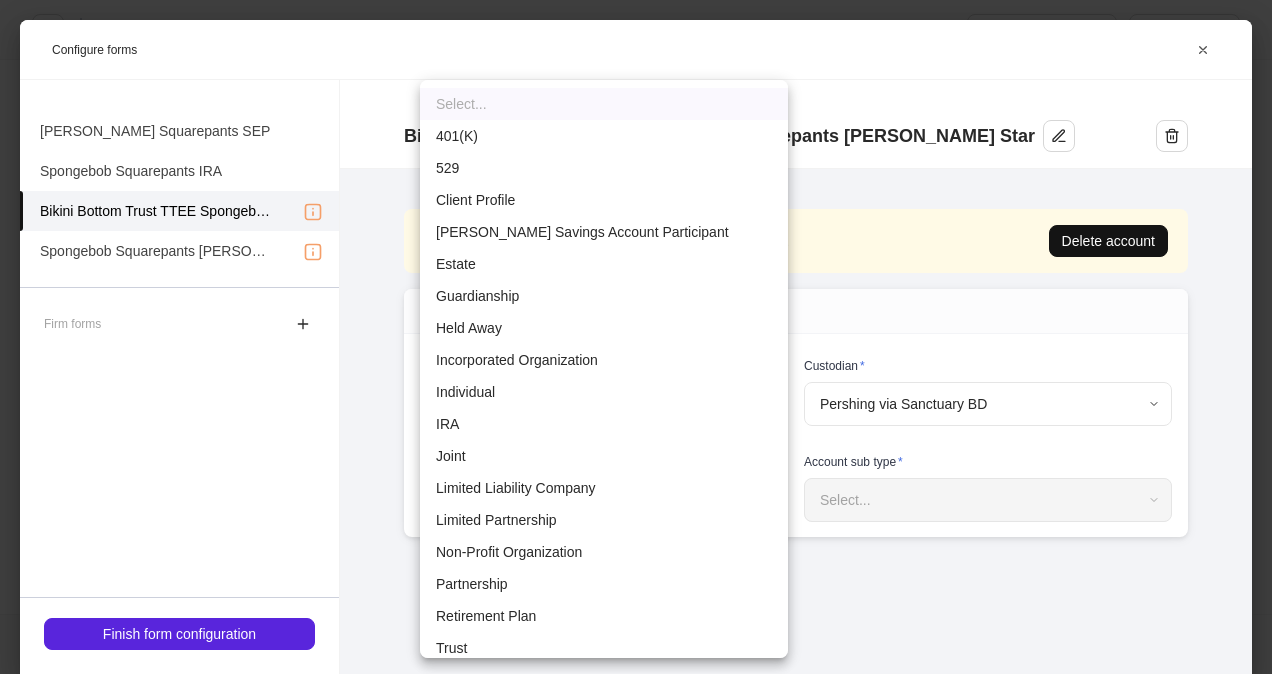 click on "**********" at bounding box center (636, 337) 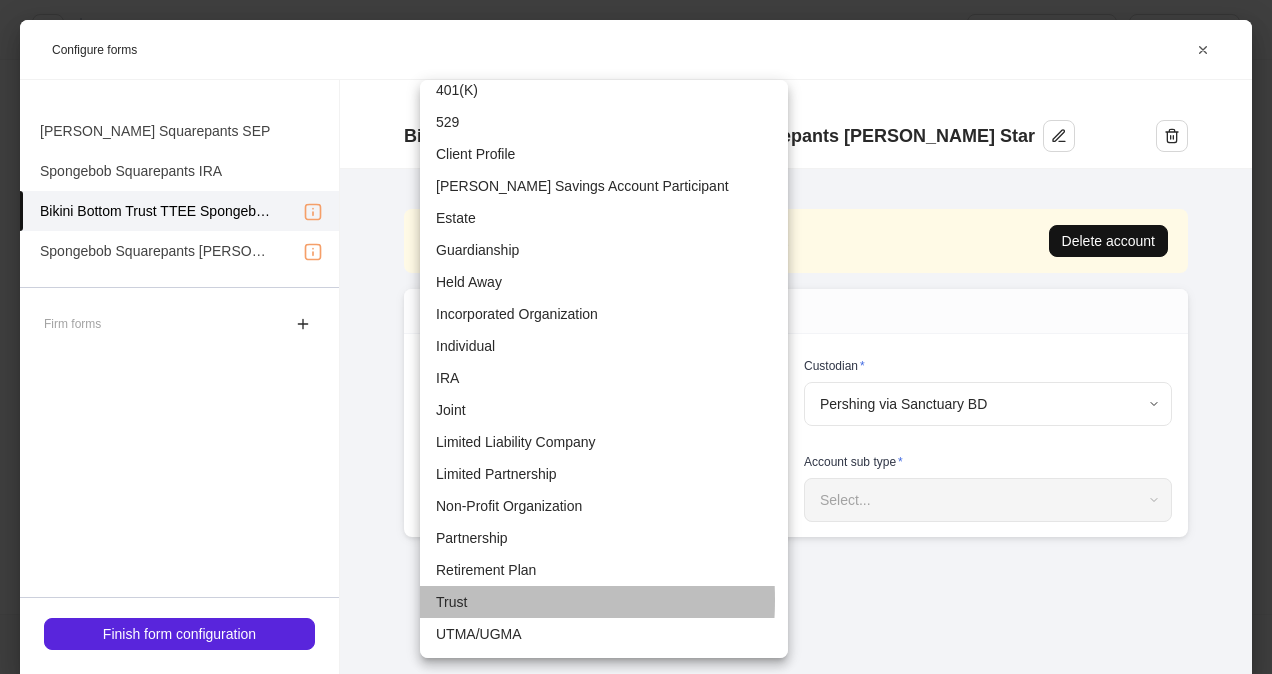 click on "Trust" at bounding box center [604, 602] 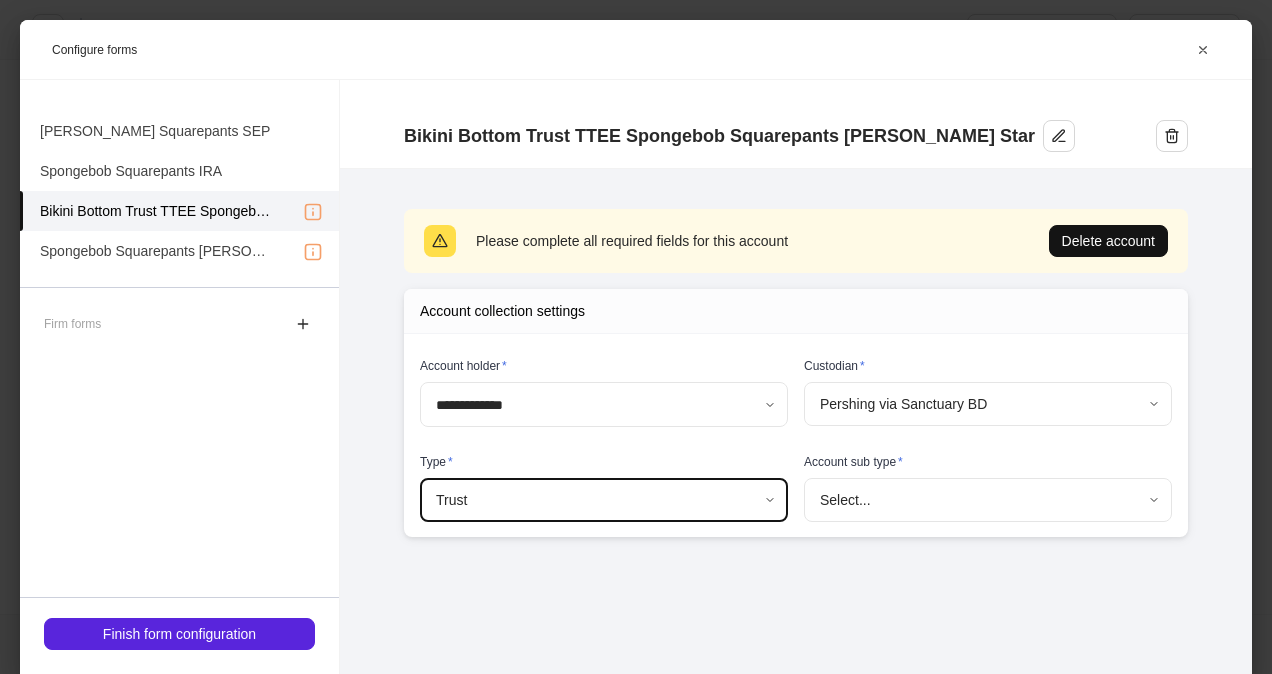 click on "**********" at bounding box center (636, 337) 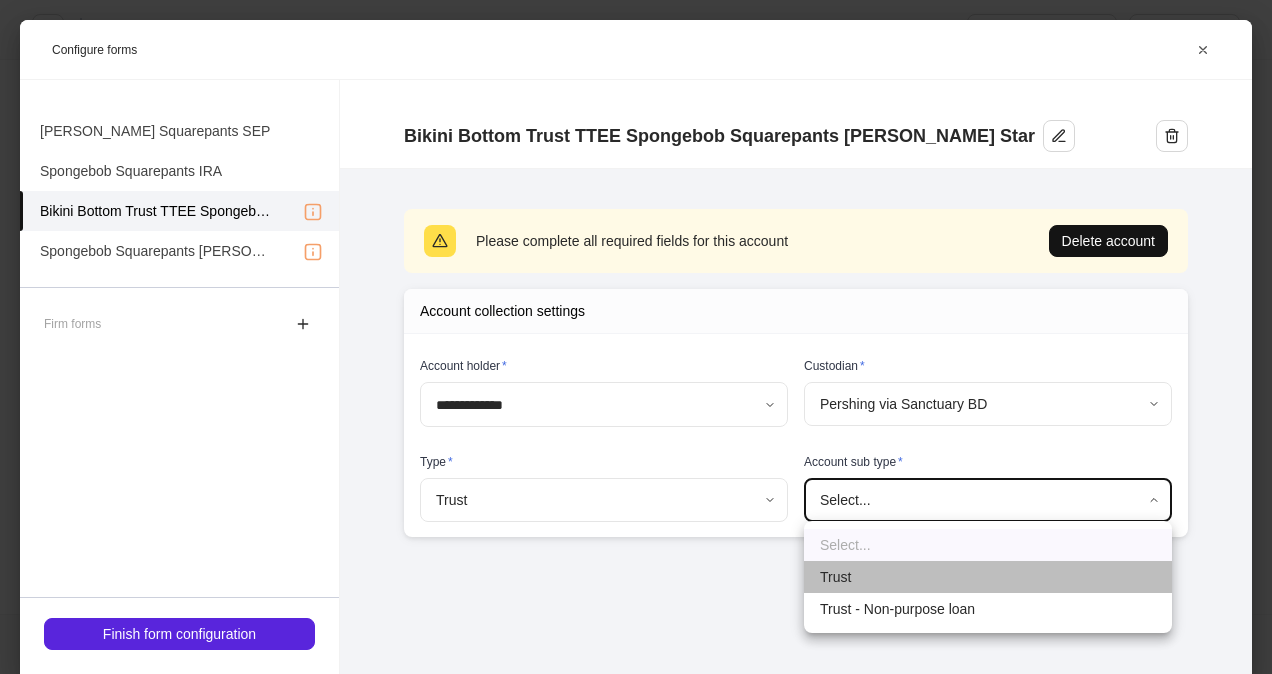 click on "Trust" at bounding box center [988, 577] 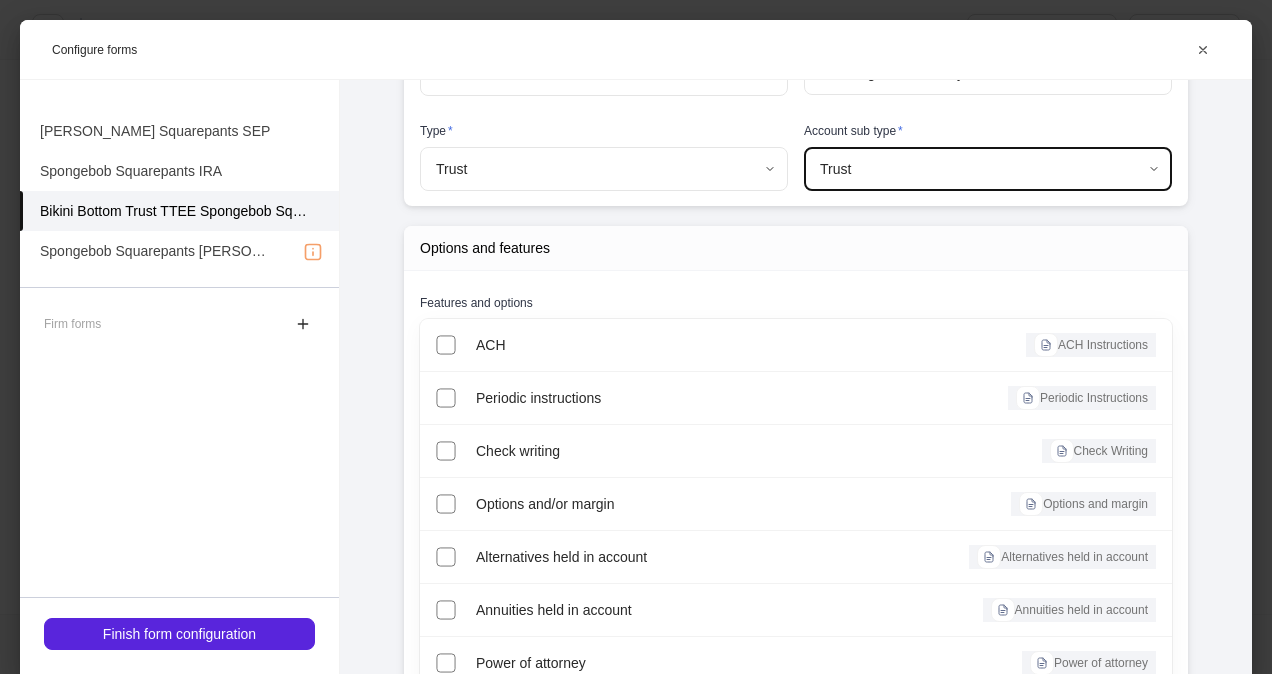 scroll, scrollTop: 259, scrollLeft: 0, axis: vertical 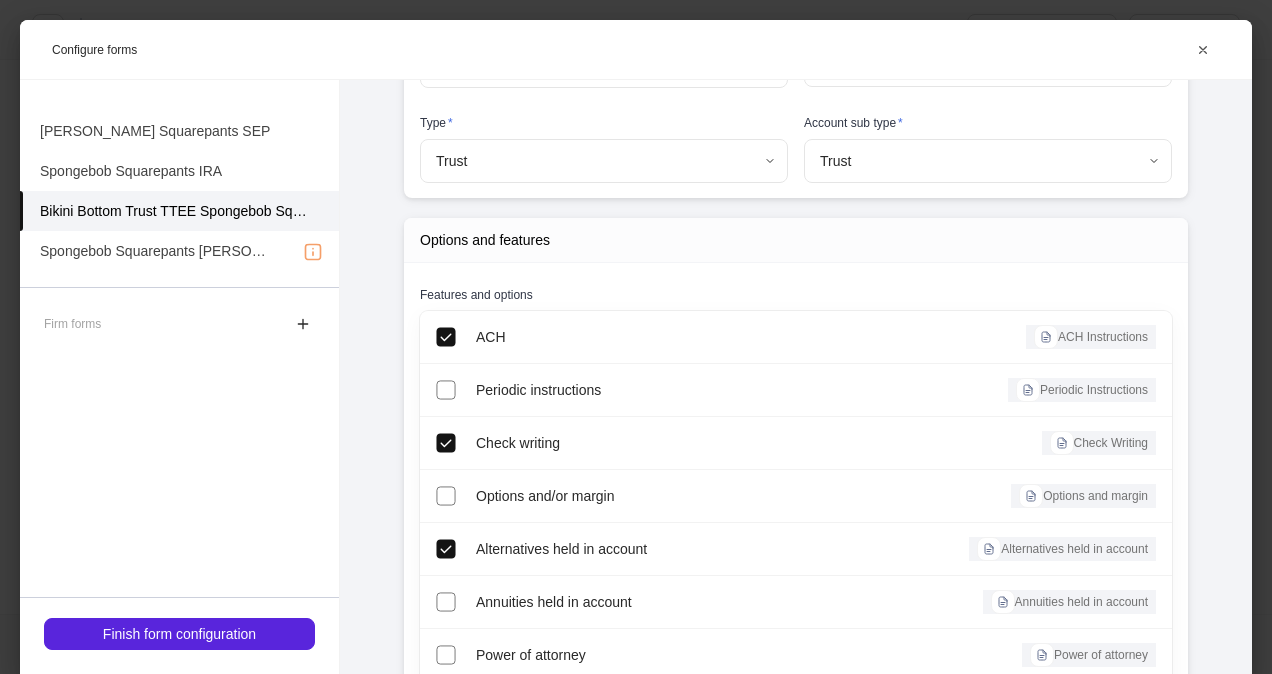 click on "Accounts Imported accounts [PERSON_NAME] Squarepants SEP Spongebob Squarepants IRA Bikini Bottom Trust TTEE Spongebob Squarepants [PERSON_NAME] Star Spongebob Squarepants [PERSON_NAME] Star JTWROS Firm forms" at bounding box center (179, 223) 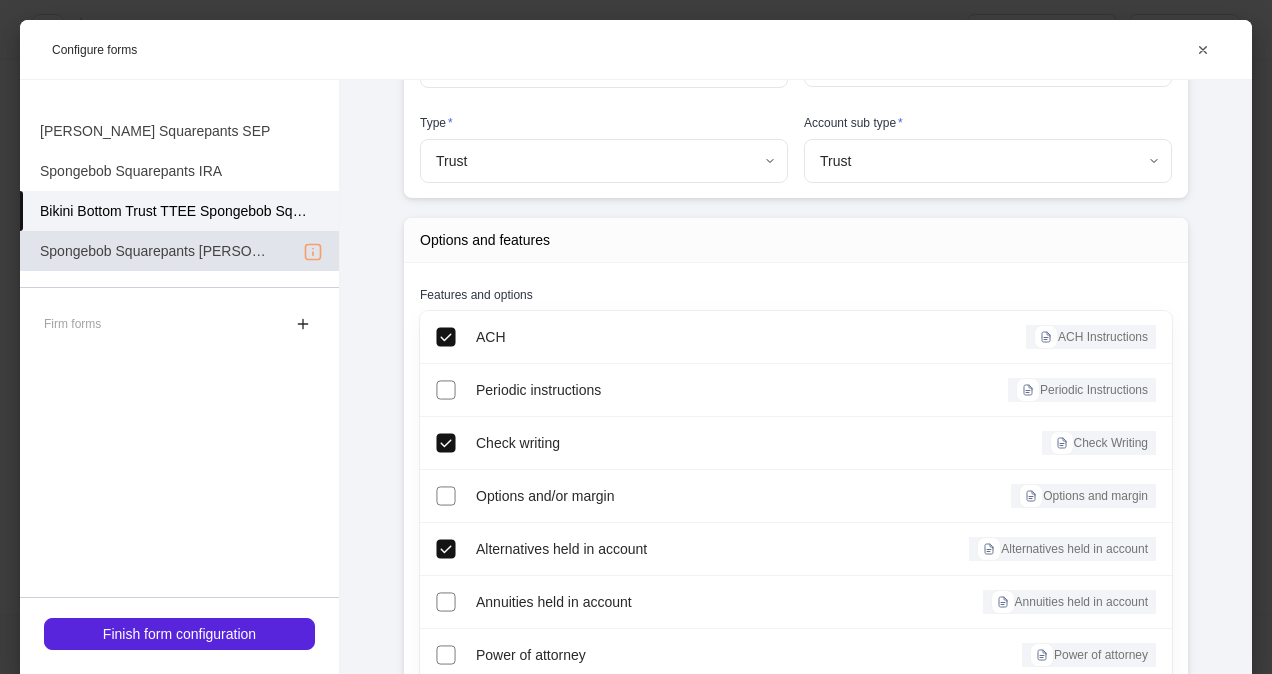 click on "Spongebob Squarepants [PERSON_NAME] JTWROS" at bounding box center (179, 251) 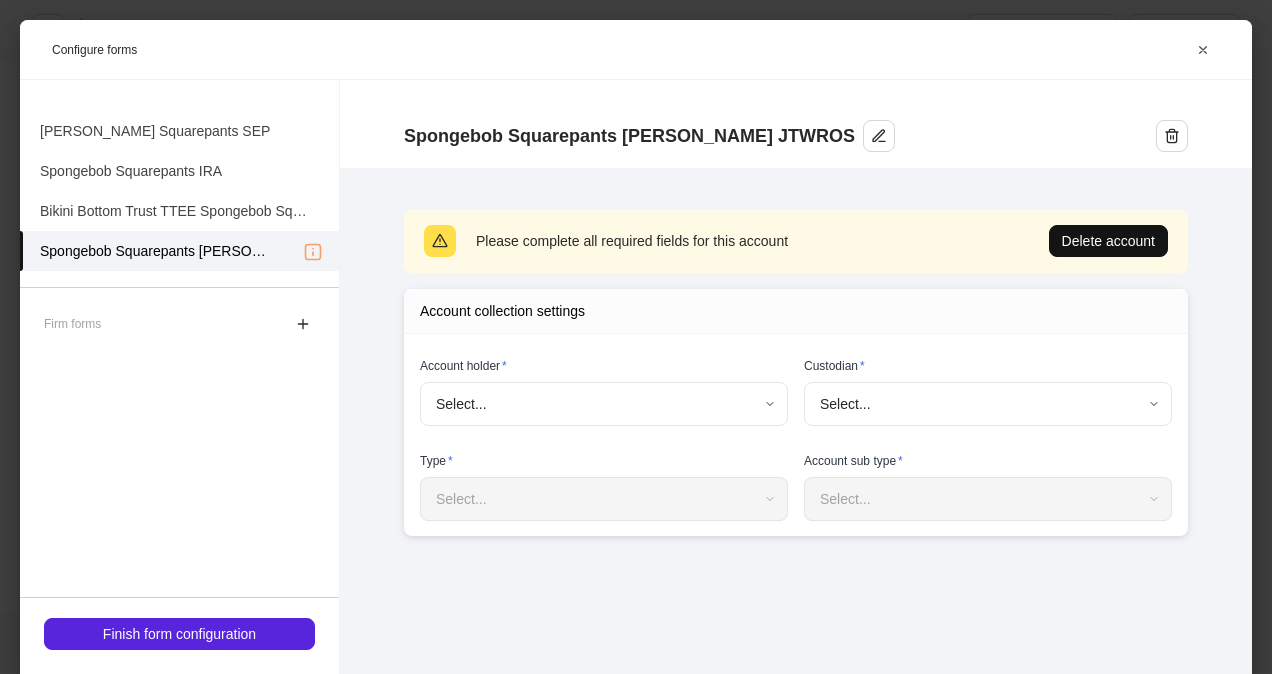click on "Onboard new profiles Assign to teammate Save and exit Configure profiles These selections determine what information to collect. Accounts and firm forms Set up forms to collect for each client profile. 4 imported Set up Squarepants, Spongebob Household Edit [PERSON_NAME]  Star Spongebob Squarepants Continue
Configure forms Spongebob Squarepants [PERSON_NAME] JTWROS Please complete all required fields for this account Delete account Account collection settings Account holder * Select... ​ Custodian * Select... ​ Type * Select... ​ Account sub type * Select... ​ Accounts Imported accounts [PERSON_NAME] Squarepants SEP Spongebob Squarepants IRA Bikini Bottom Trust TTEE Spongebob Squarepants [PERSON_NAME] Star Spongebob Squarepants [PERSON_NAME] Star JTWROS Firm forms Finish form configuration" at bounding box center [636, 337] 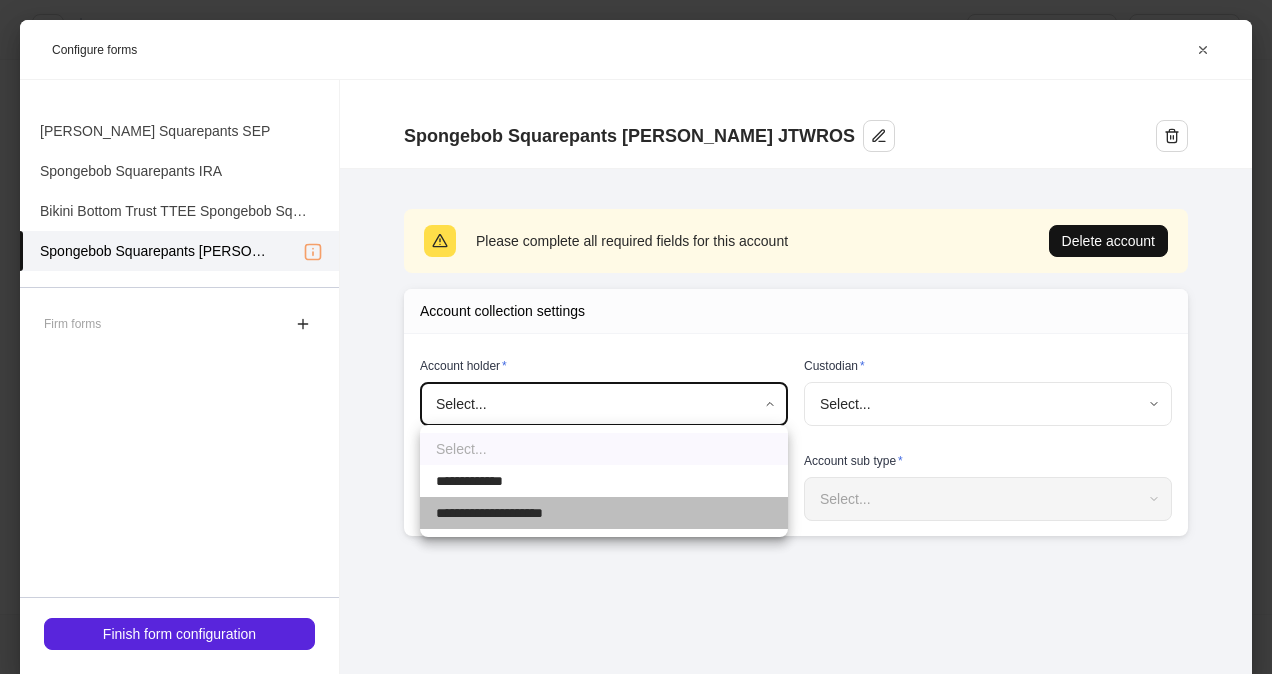 click on "**********" at bounding box center [512, 513] 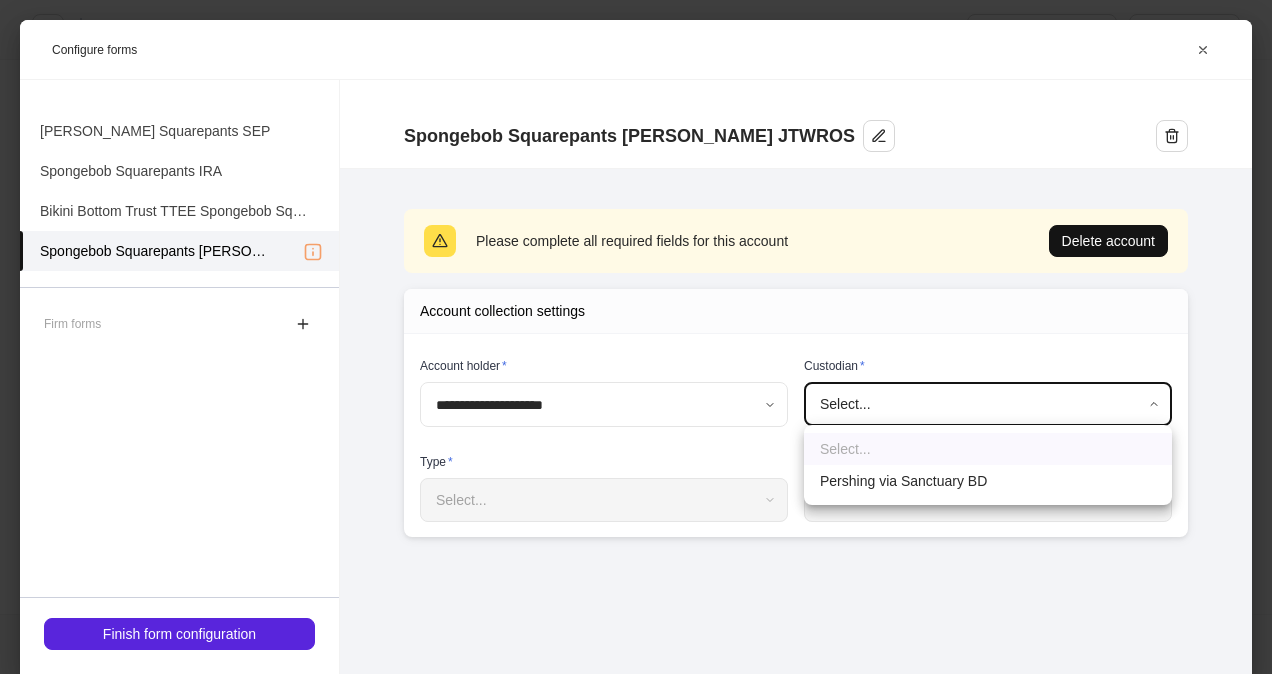 click on "**********" at bounding box center [636, 337] 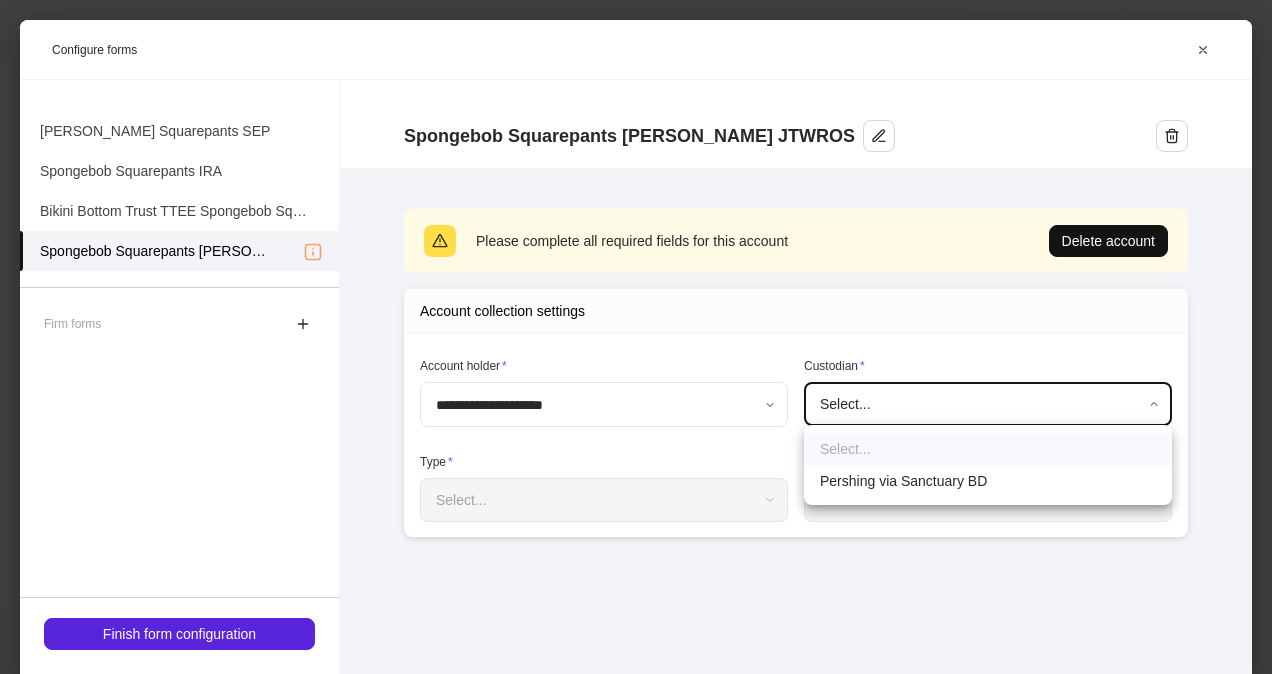 click on "Pershing via Sanctuary BD" at bounding box center [988, 481] 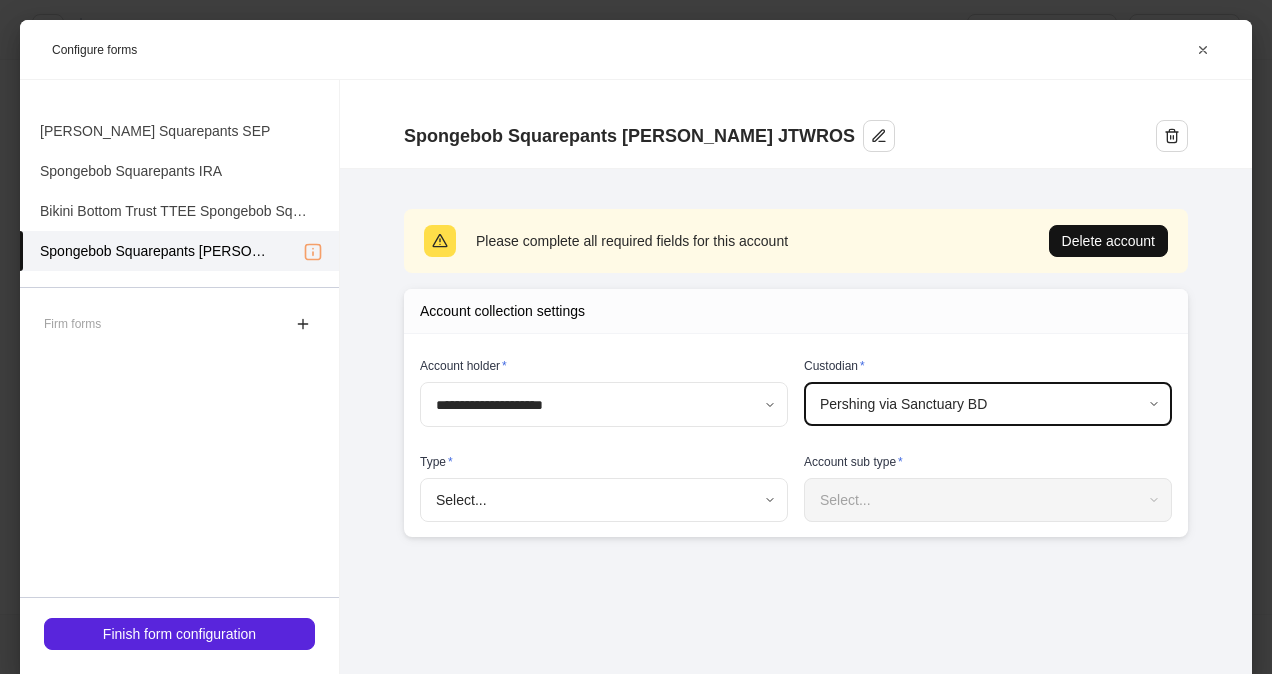 click on "**********" at bounding box center (636, 337) 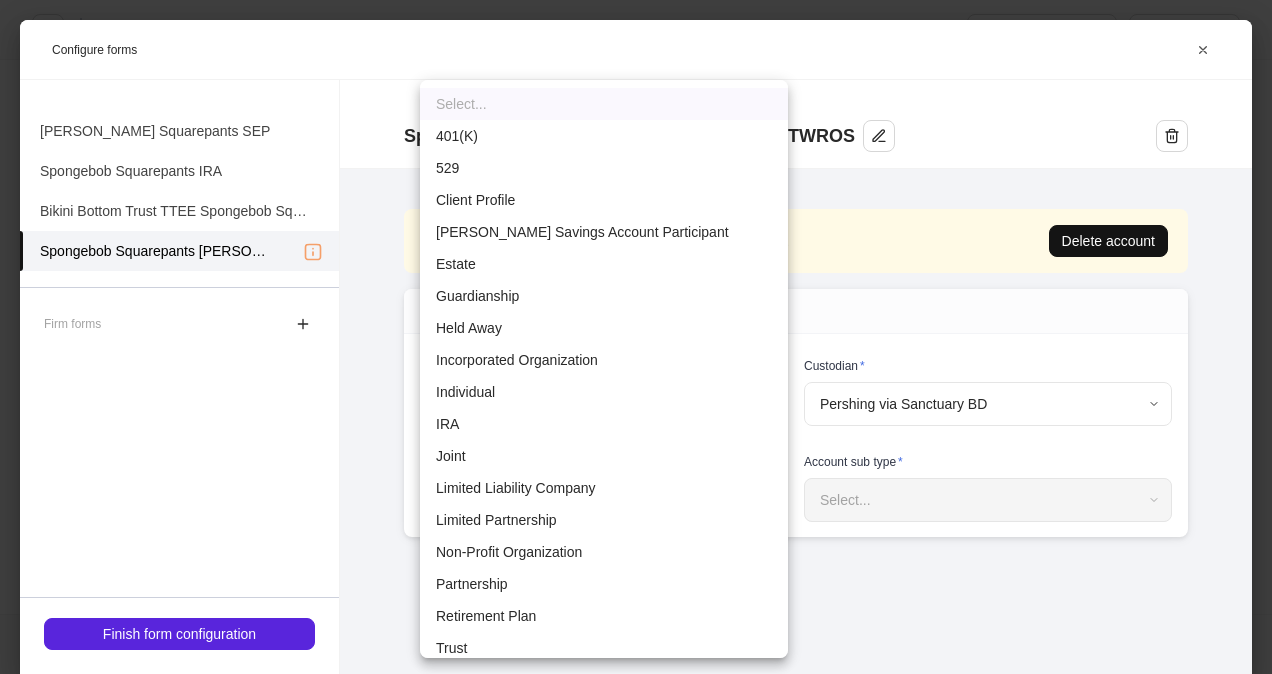 scroll, scrollTop: 46, scrollLeft: 0, axis: vertical 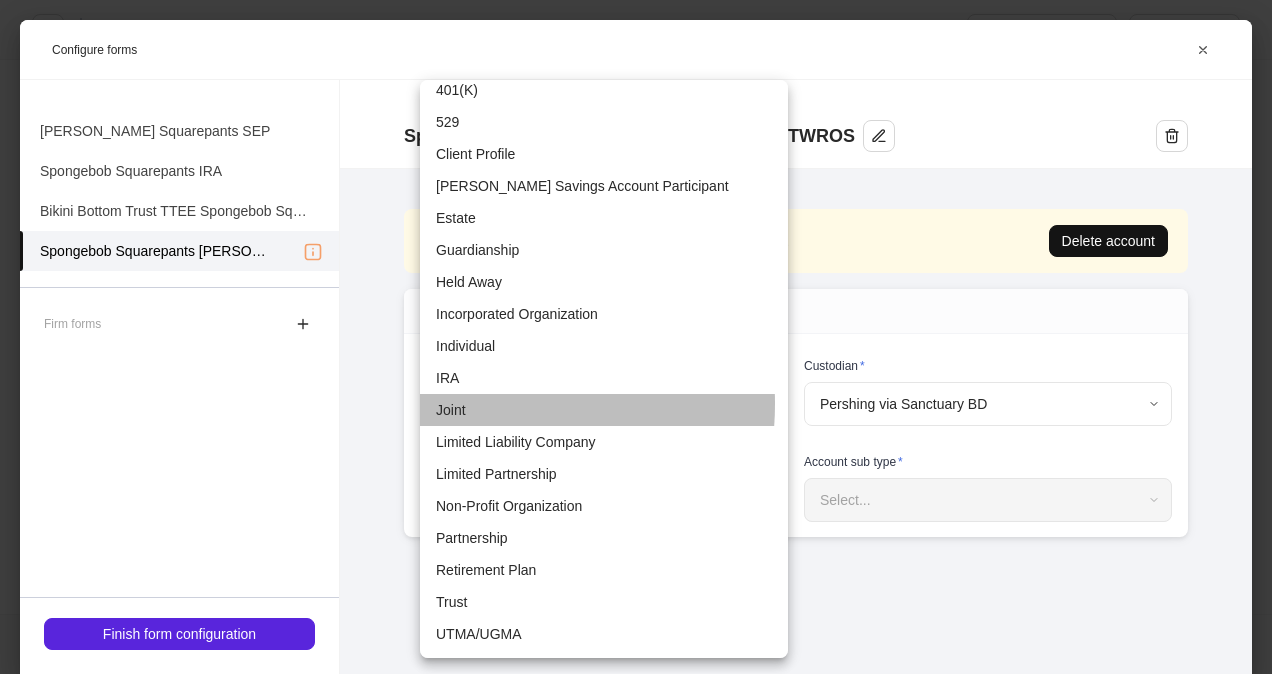 click on "Joint" at bounding box center (604, 410) 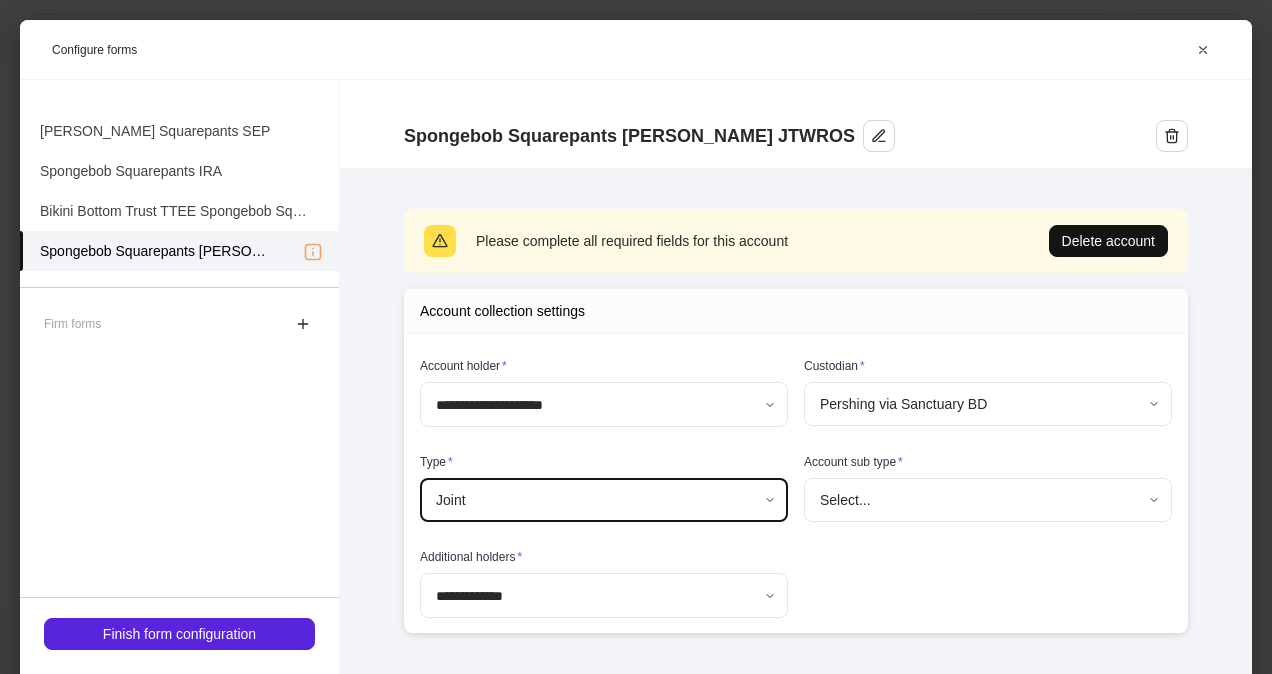 click on "**********" at bounding box center (636, 337) 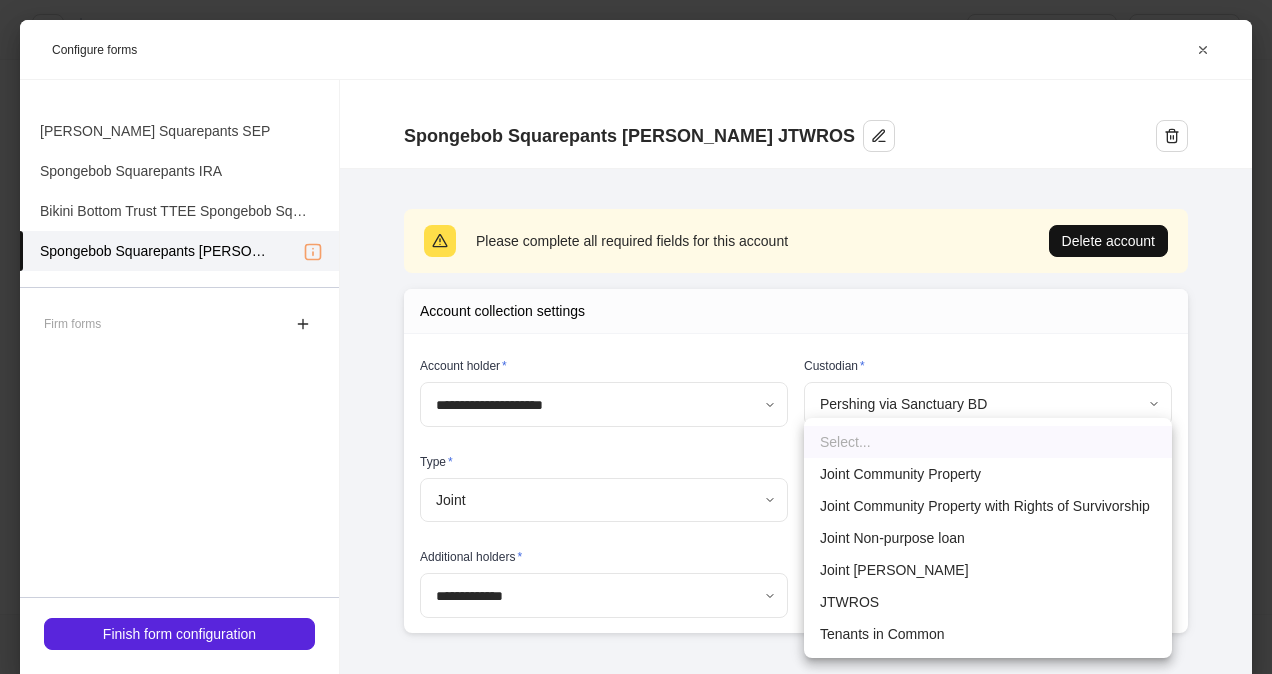 click on "JTWROS" at bounding box center (988, 602) 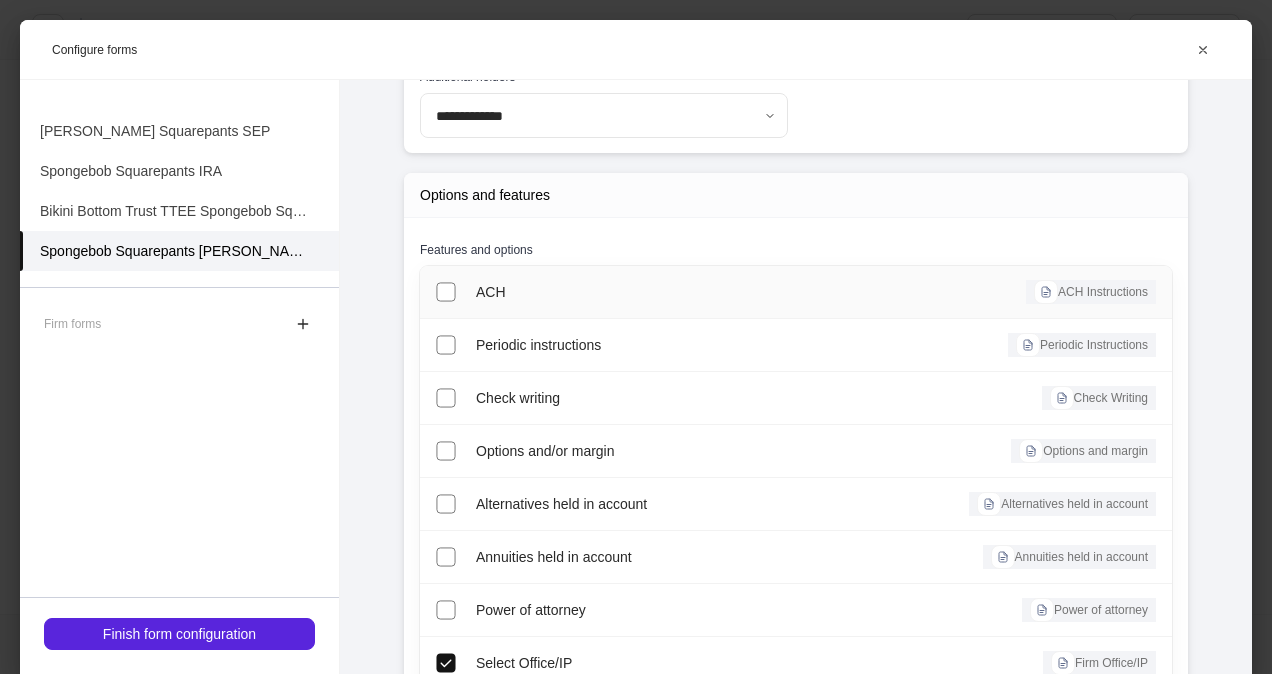 scroll, scrollTop: 401, scrollLeft: 0, axis: vertical 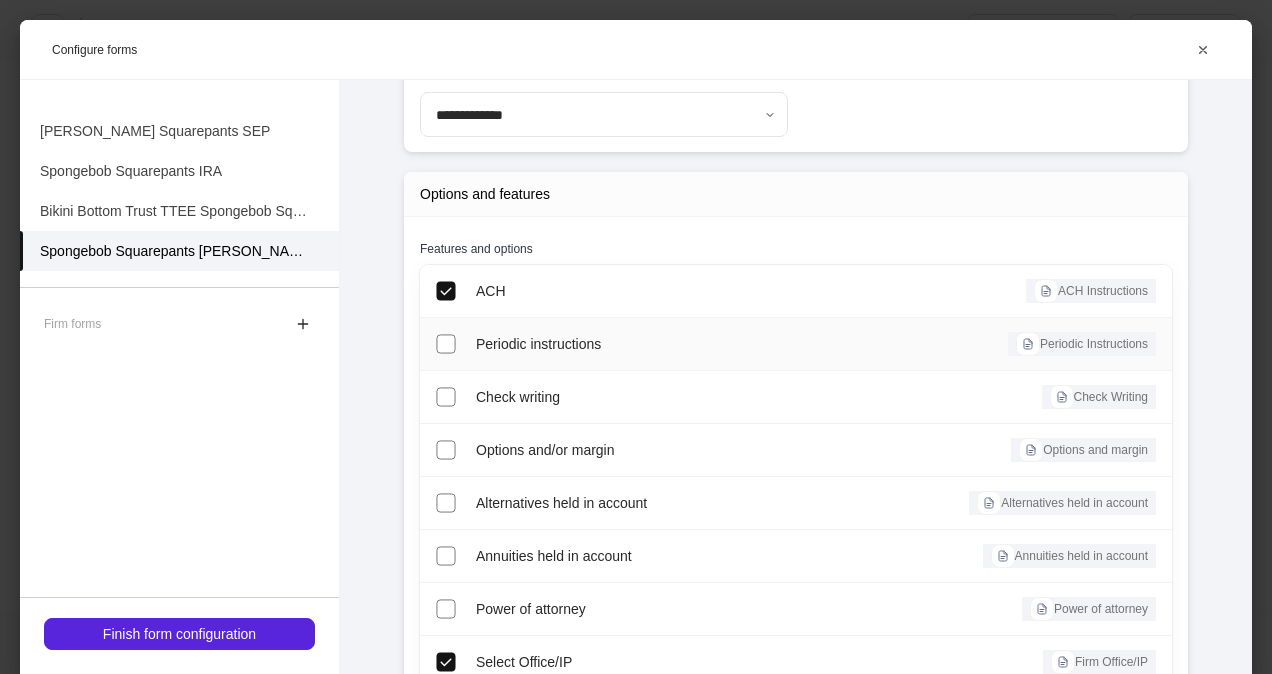 click on "Periodic instructions Periodic Instructions" at bounding box center [796, 344] 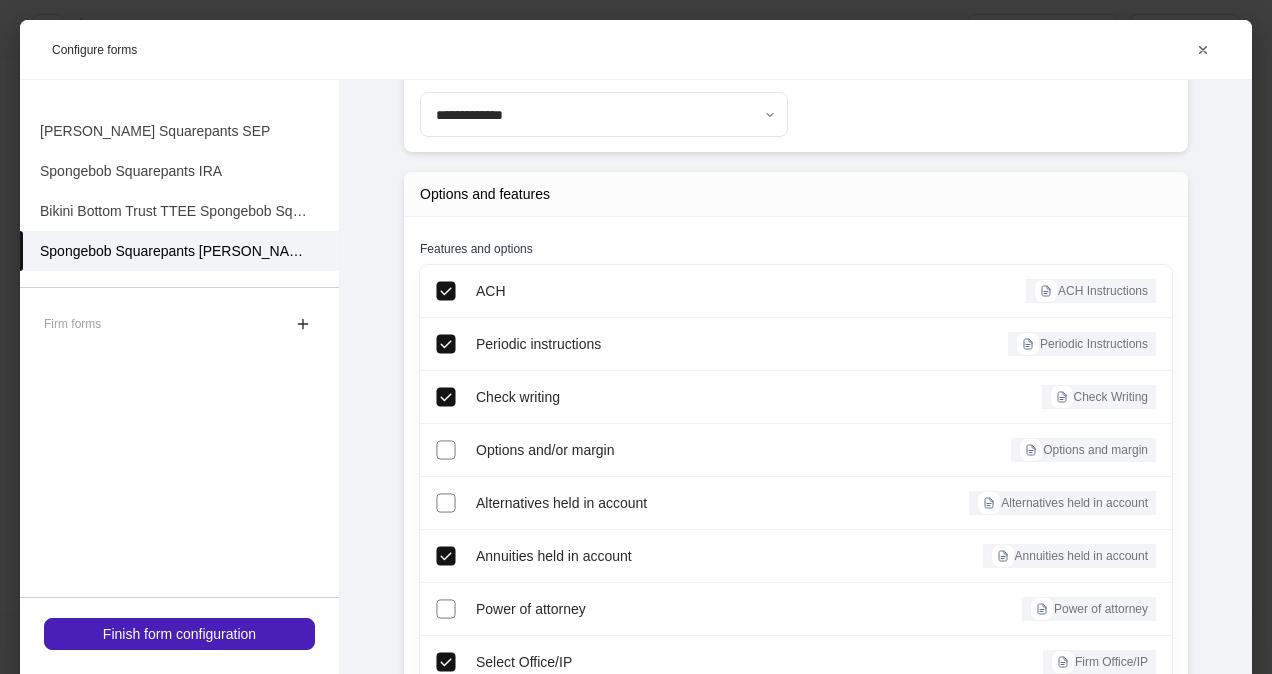 click on "Finish form configuration" at bounding box center (179, 634) 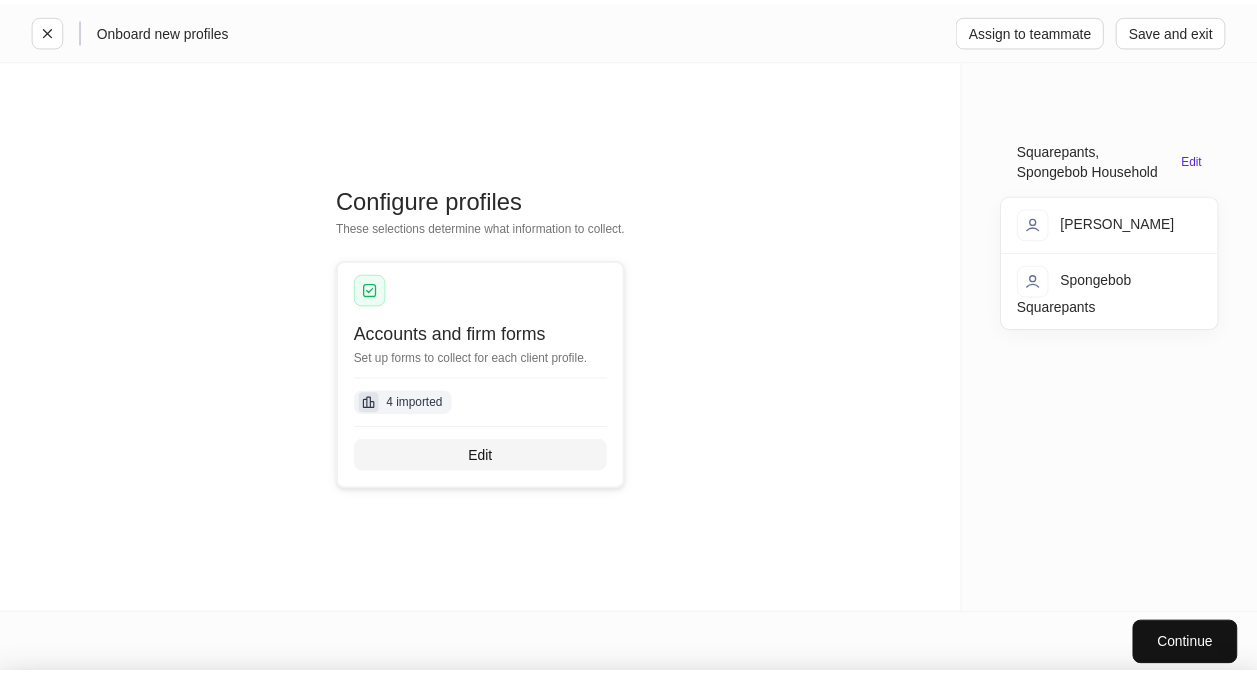 scroll, scrollTop: 88, scrollLeft: 0, axis: vertical 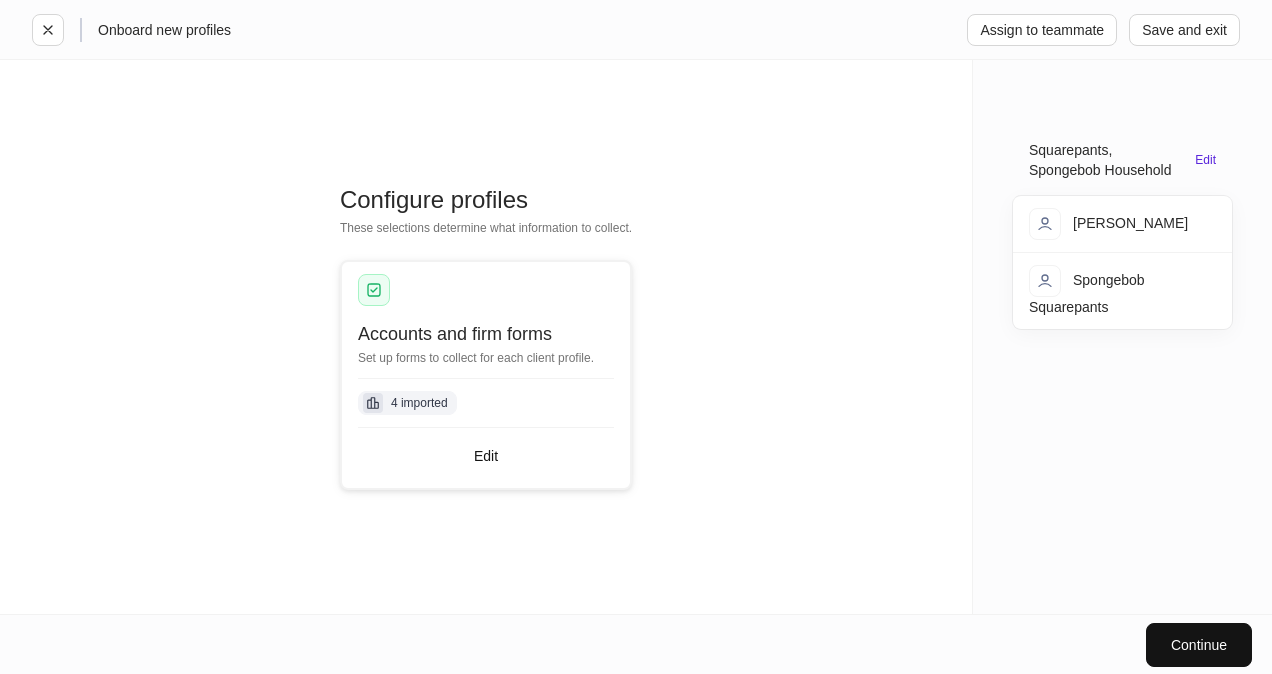 click on "Continue" at bounding box center [636, 644] 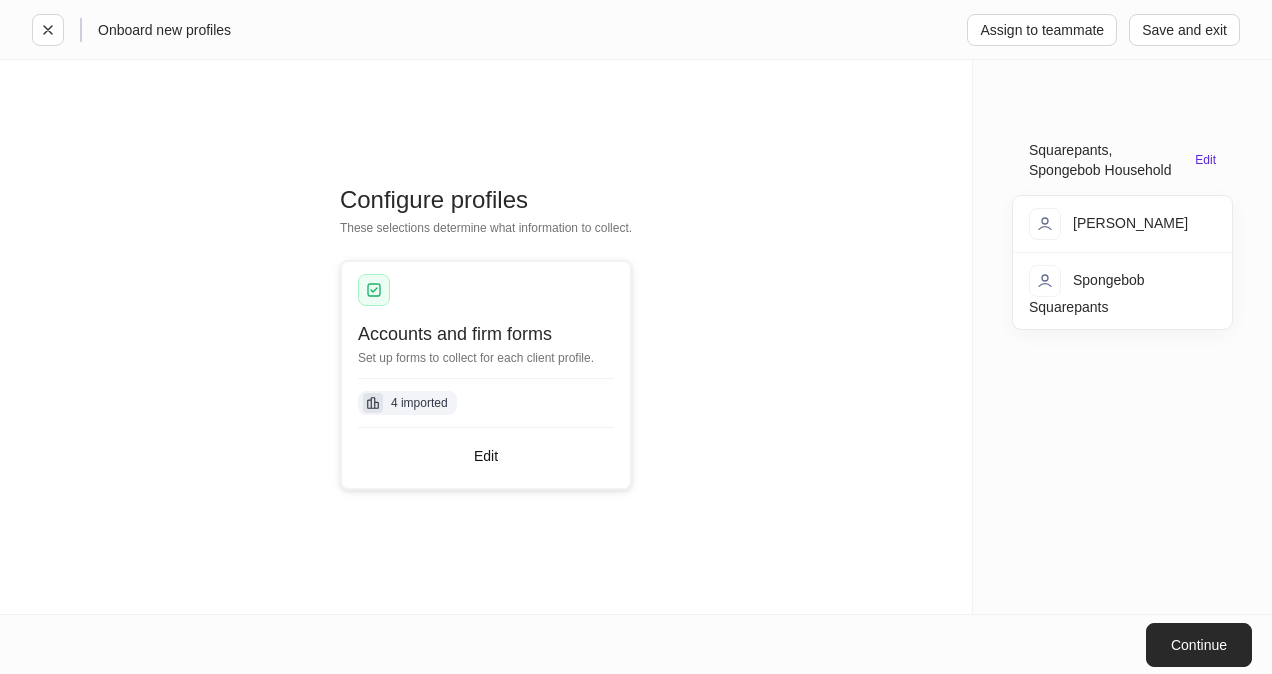 click on "Continue" at bounding box center (1199, 645) 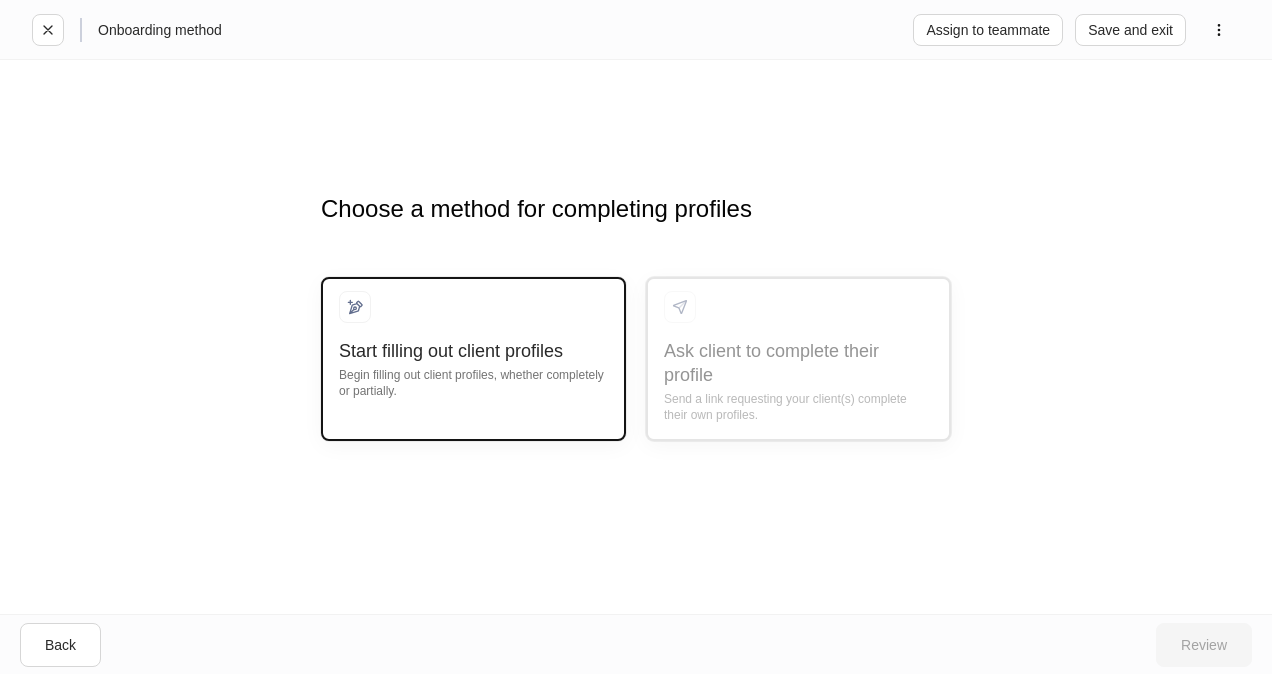 click on "Start filling out client profiles" at bounding box center [473, 351] 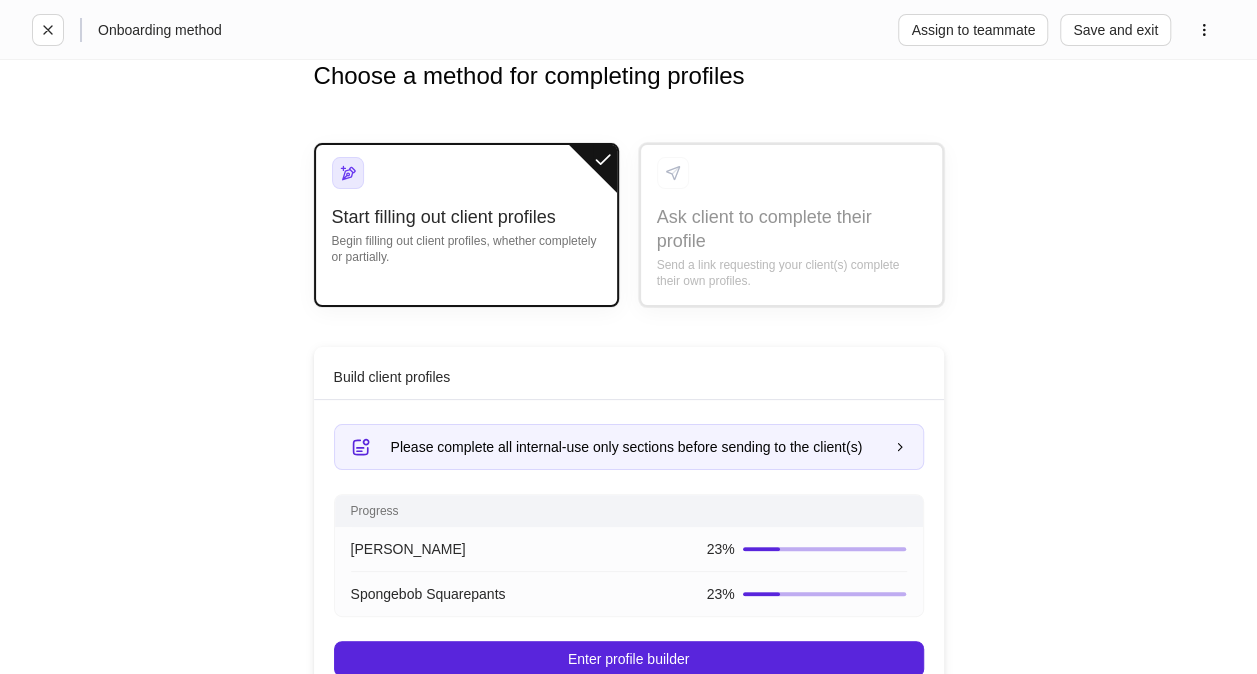 scroll, scrollTop: 81, scrollLeft: 0, axis: vertical 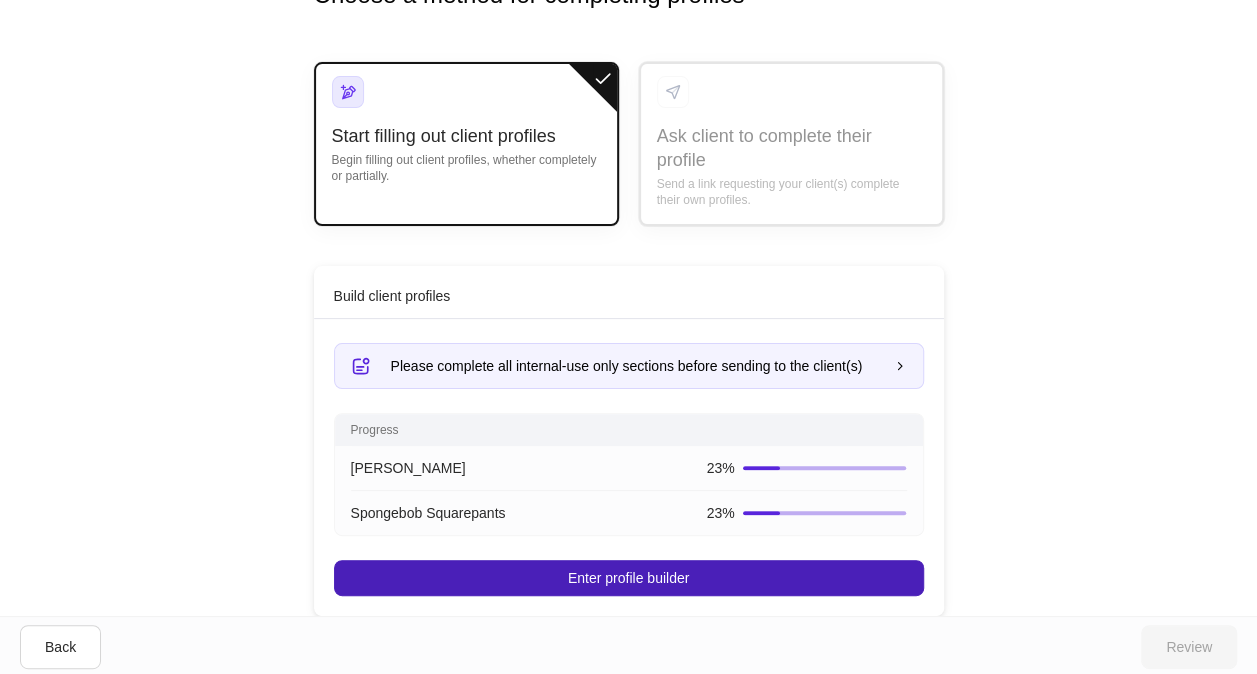 click on "Enter profile builder" at bounding box center [628, 578] 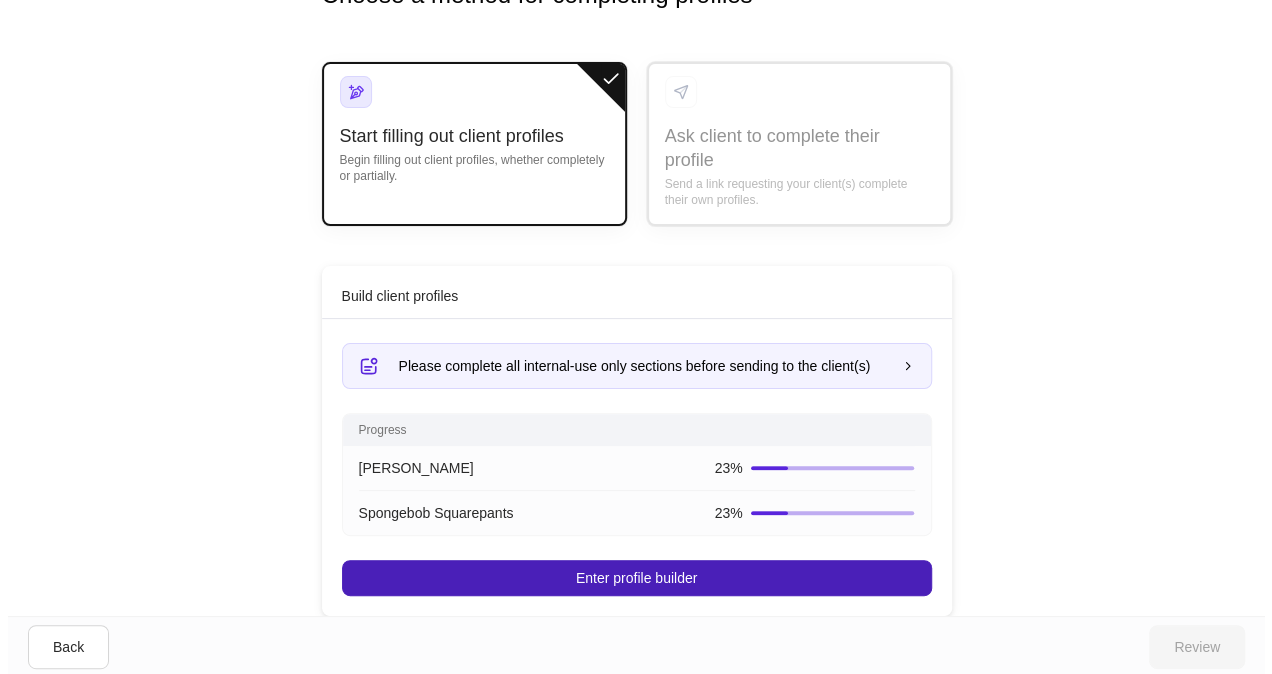 scroll, scrollTop: 0, scrollLeft: 0, axis: both 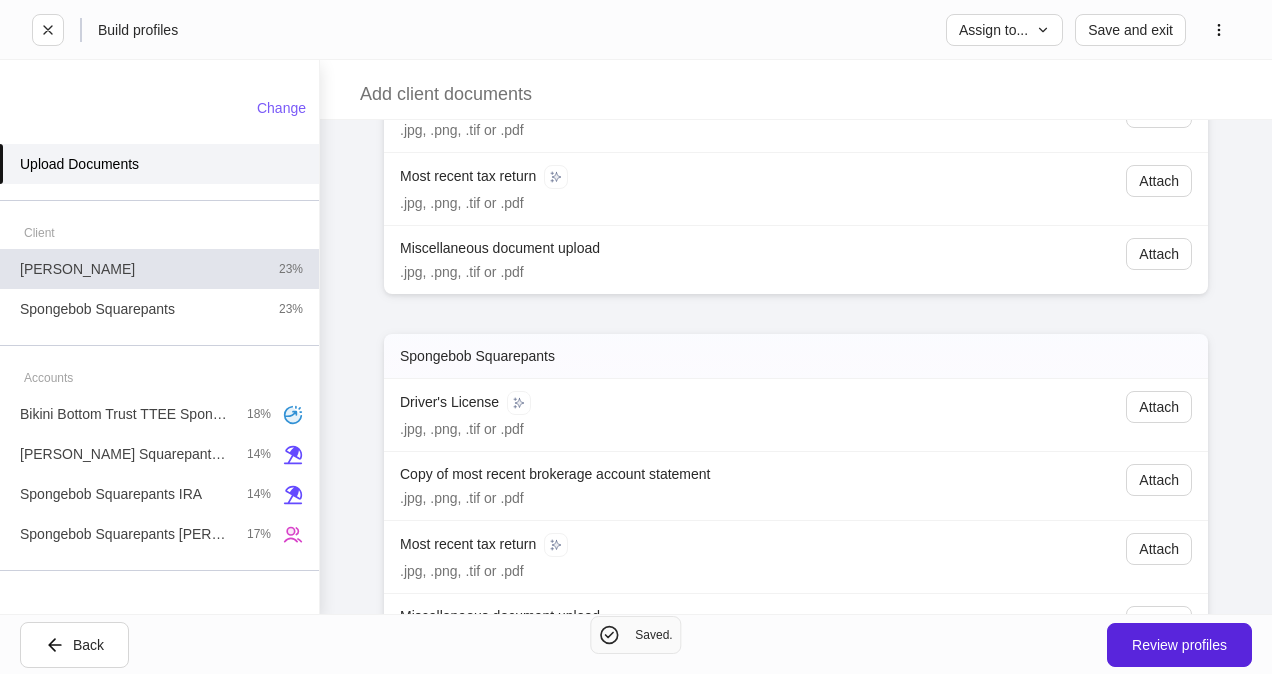 click on "[PERSON_NAME] 23%" at bounding box center (159, 269) 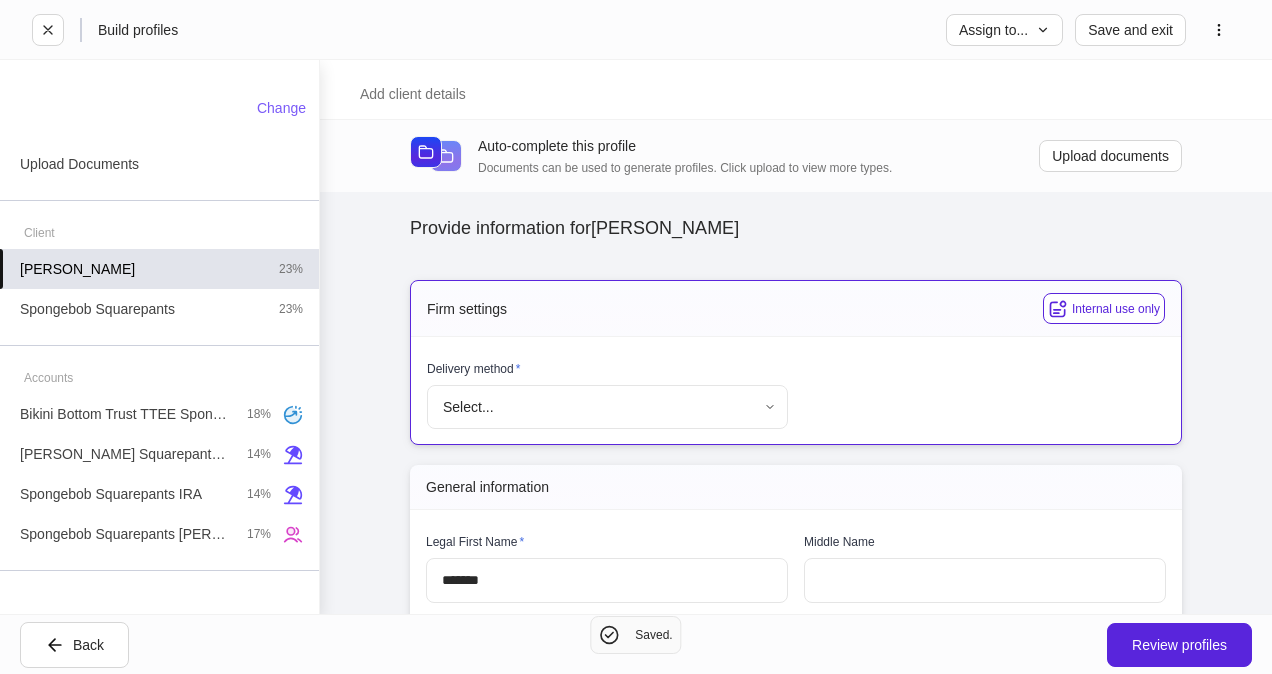 type on "*******" 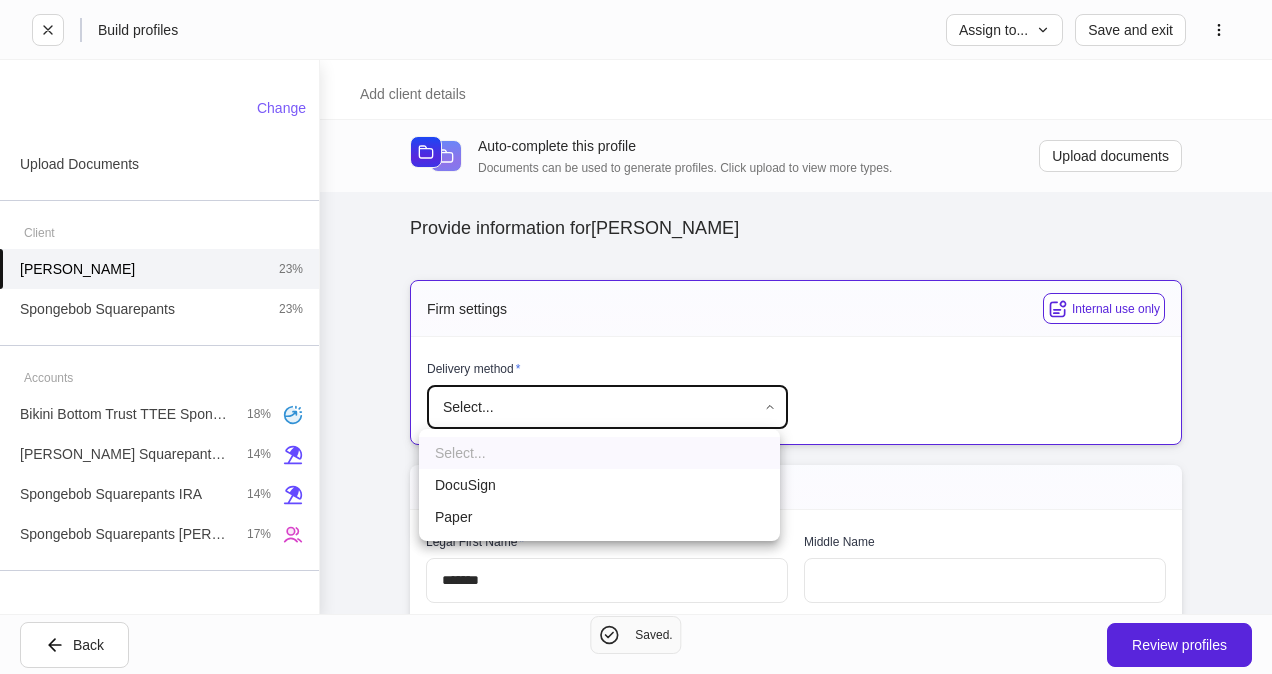 click on "**********" at bounding box center [636, 337] 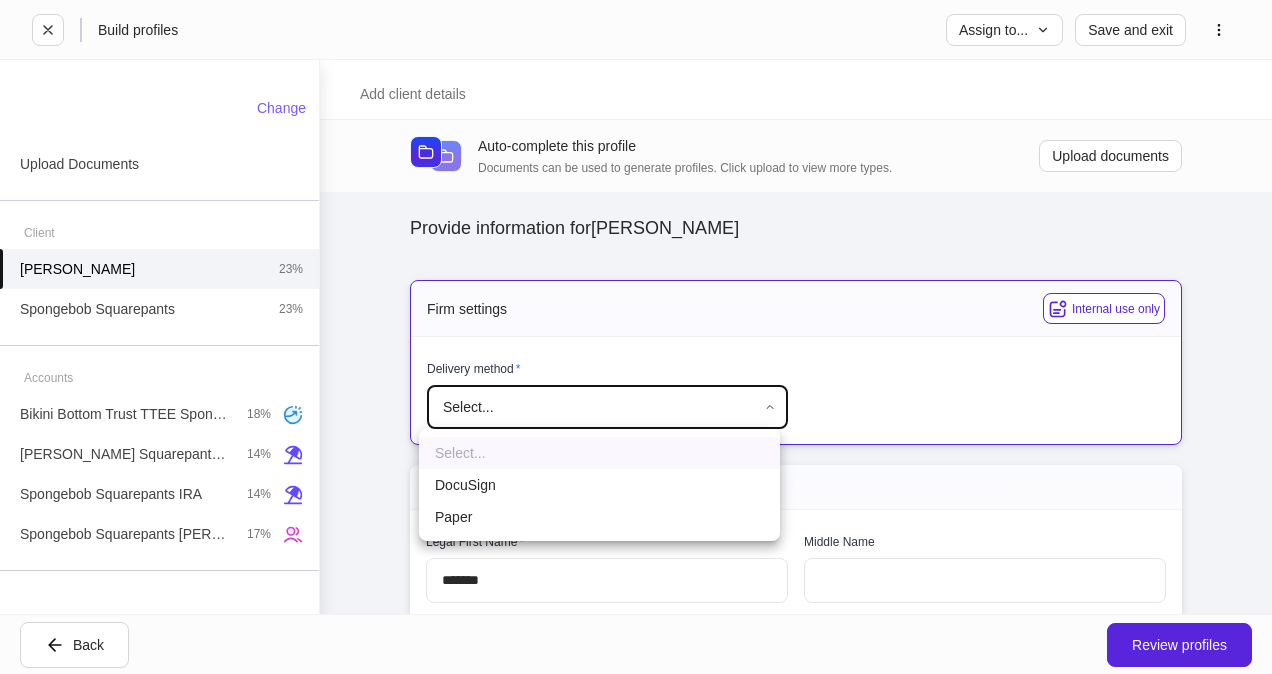 click on "DocuSign" at bounding box center [599, 485] 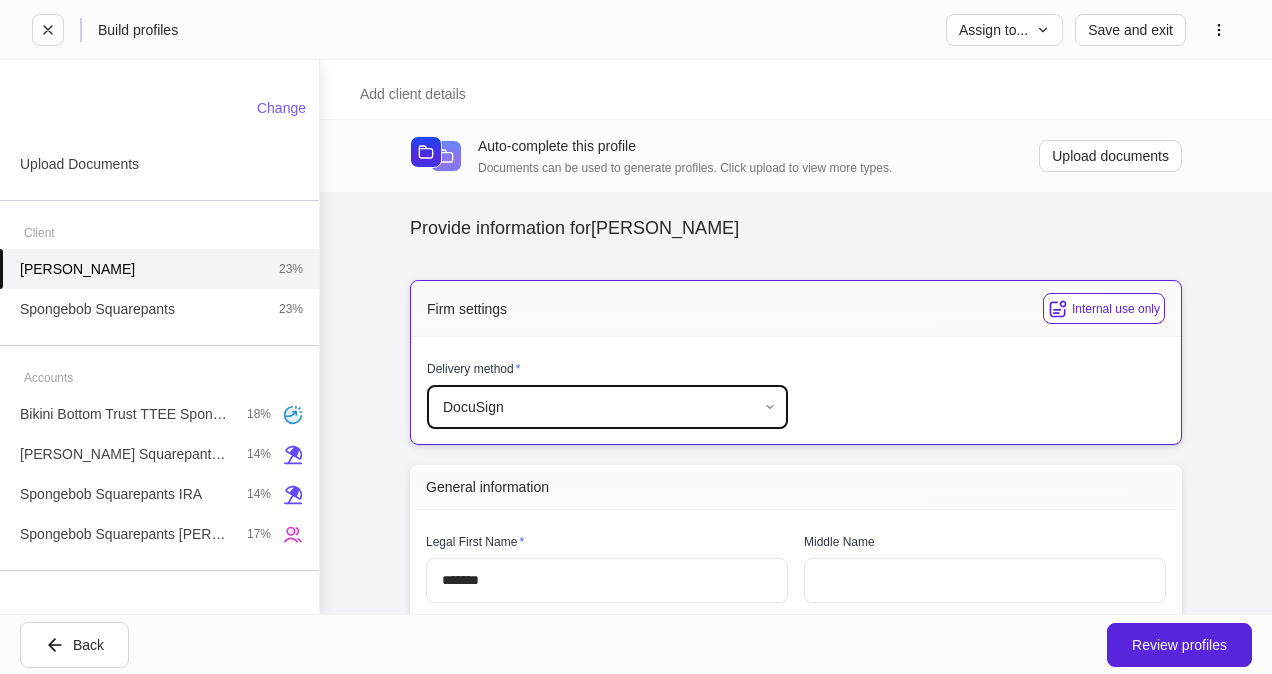 type on "********" 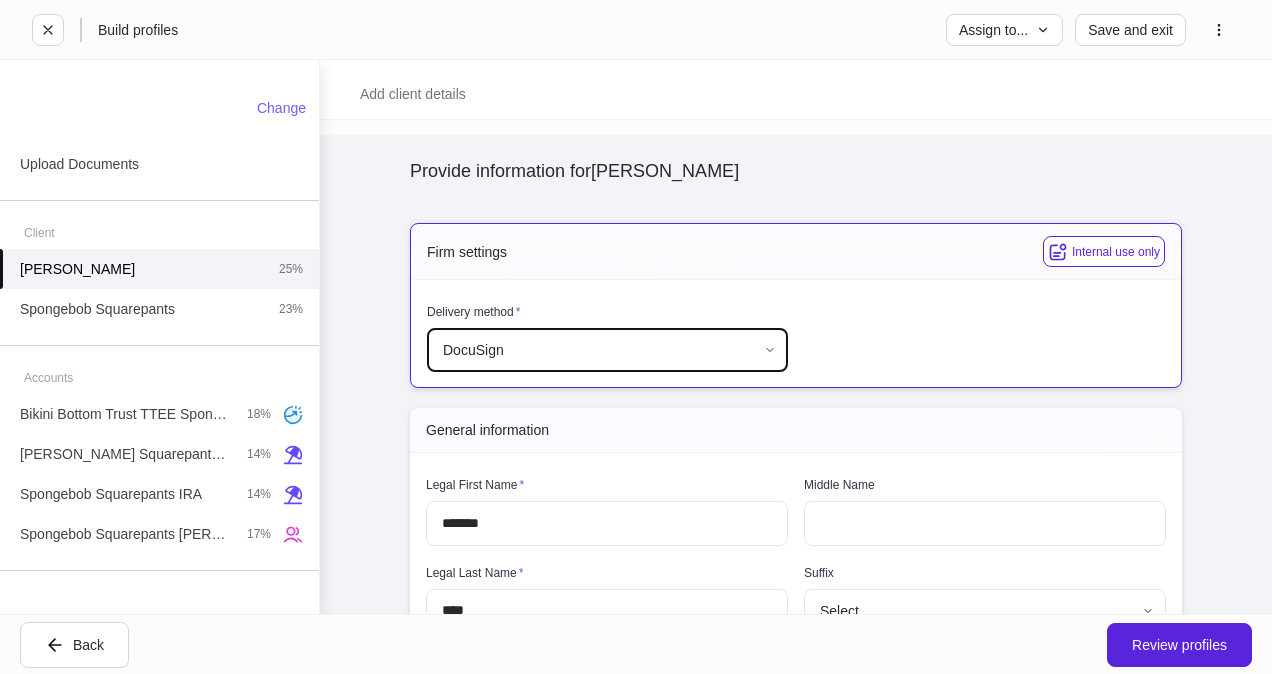 scroll, scrollTop: 0, scrollLeft: 0, axis: both 